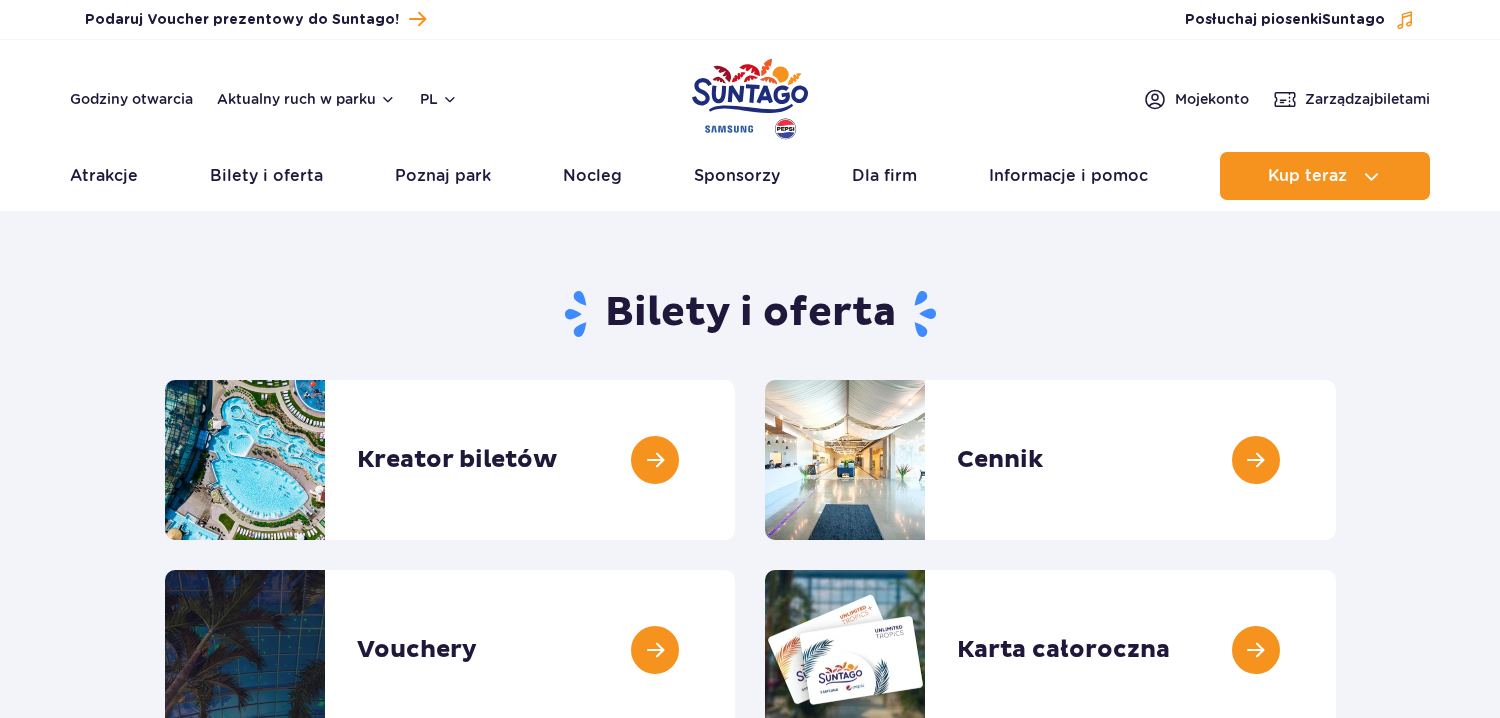 scroll, scrollTop: 0, scrollLeft: 0, axis: both 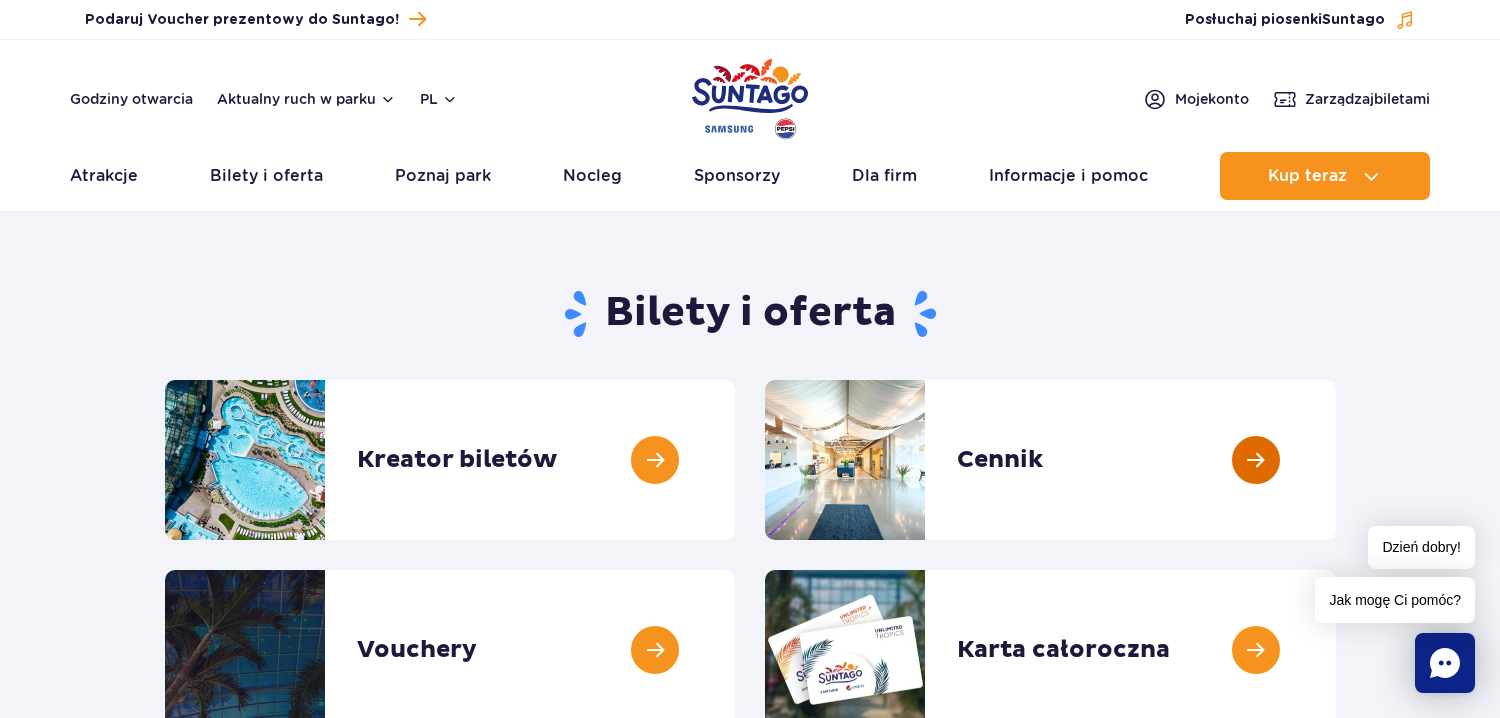 click at bounding box center [1336, 460] 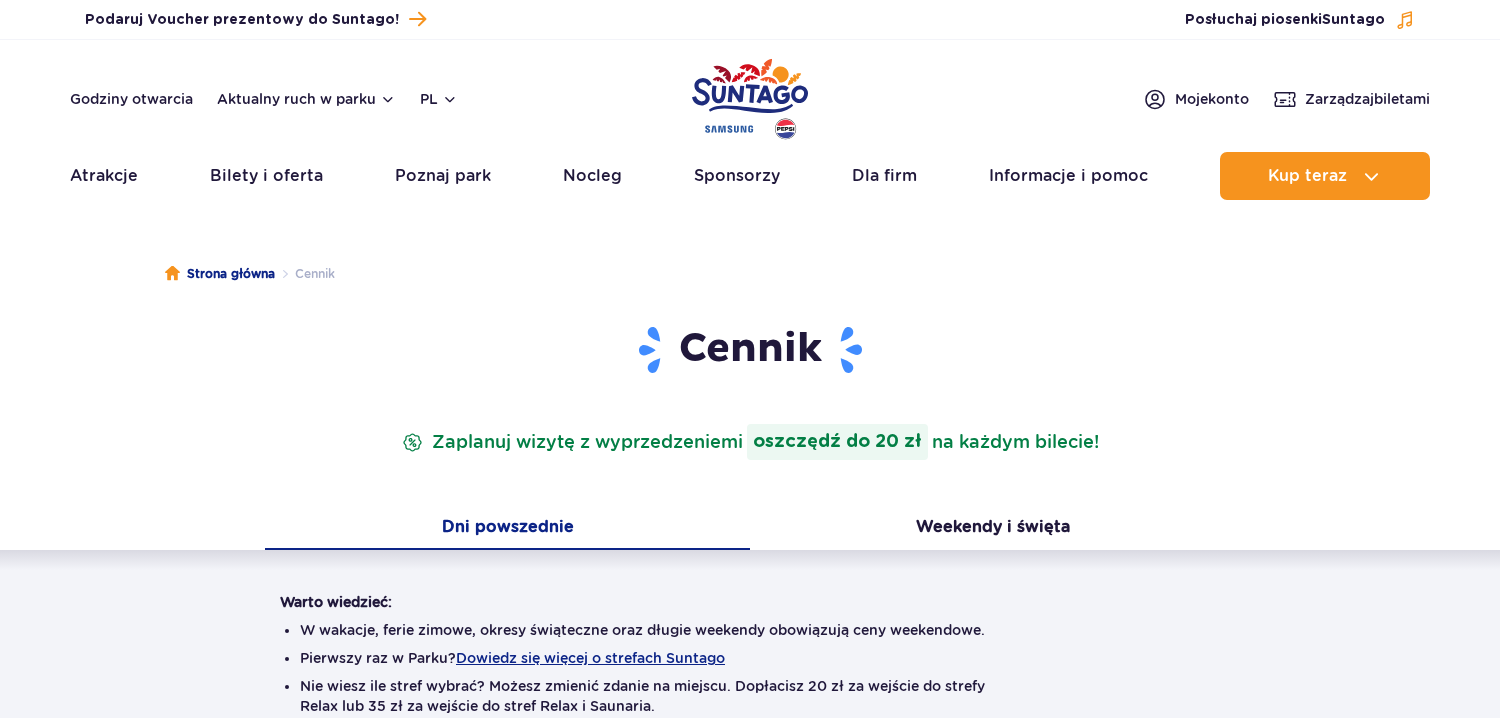 scroll, scrollTop: 0, scrollLeft: 0, axis: both 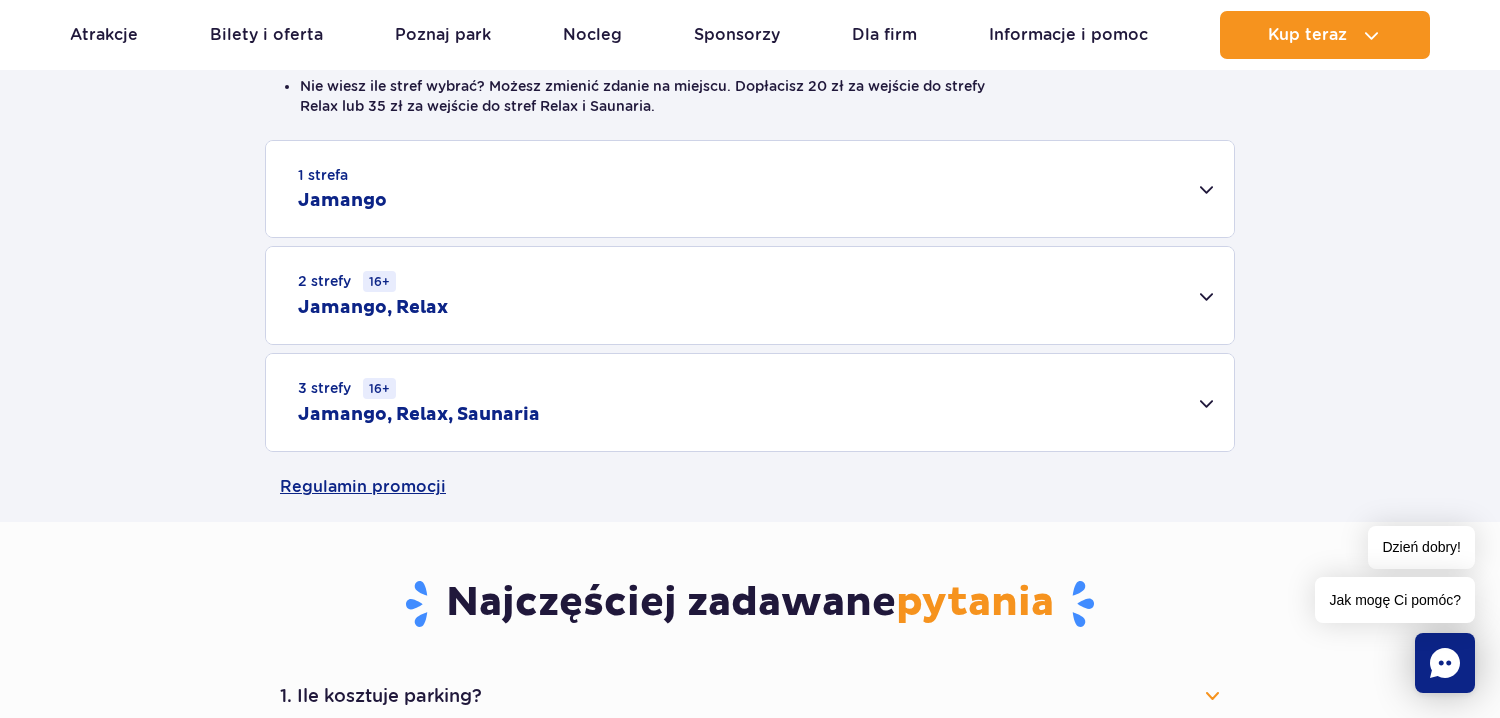 click on "1 strefa
Jamango" at bounding box center (750, 189) 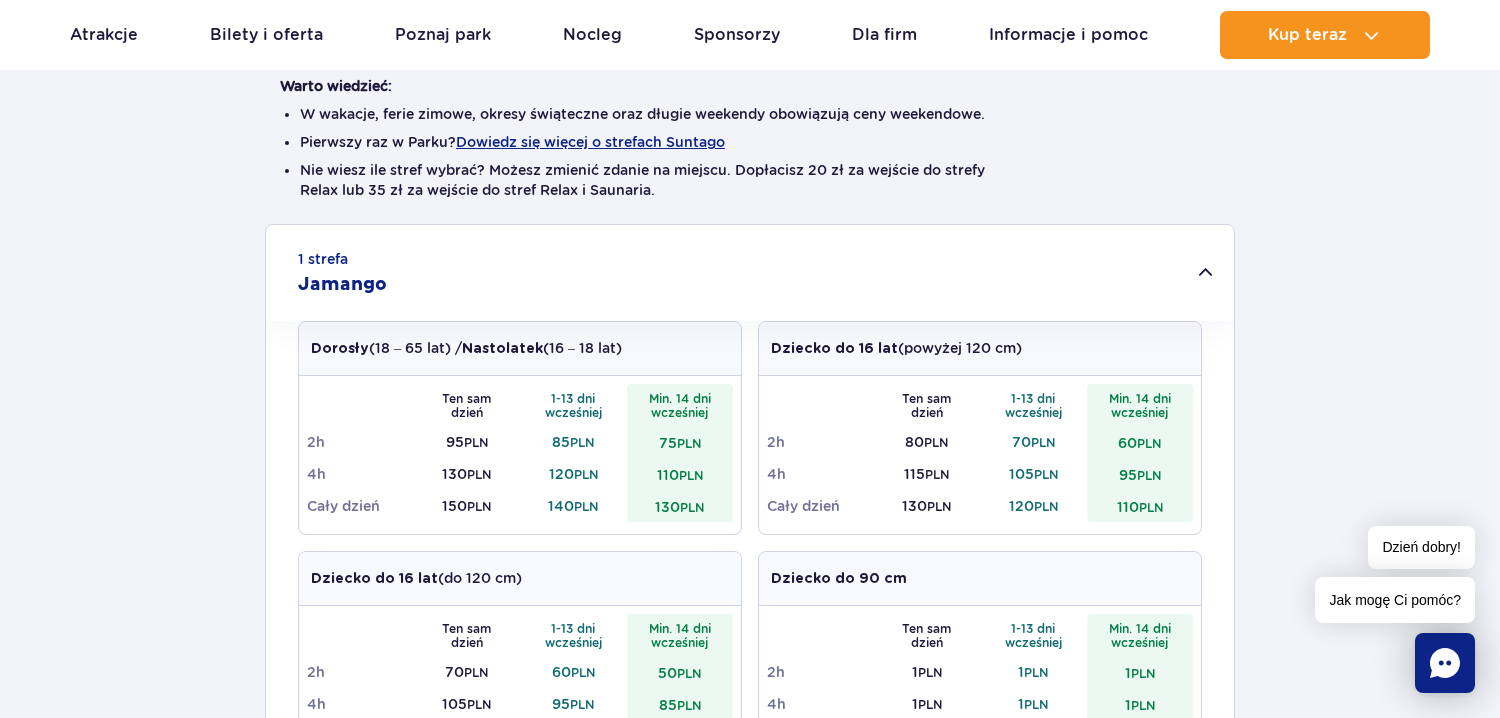 scroll, scrollTop: 500, scrollLeft: 0, axis: vertical 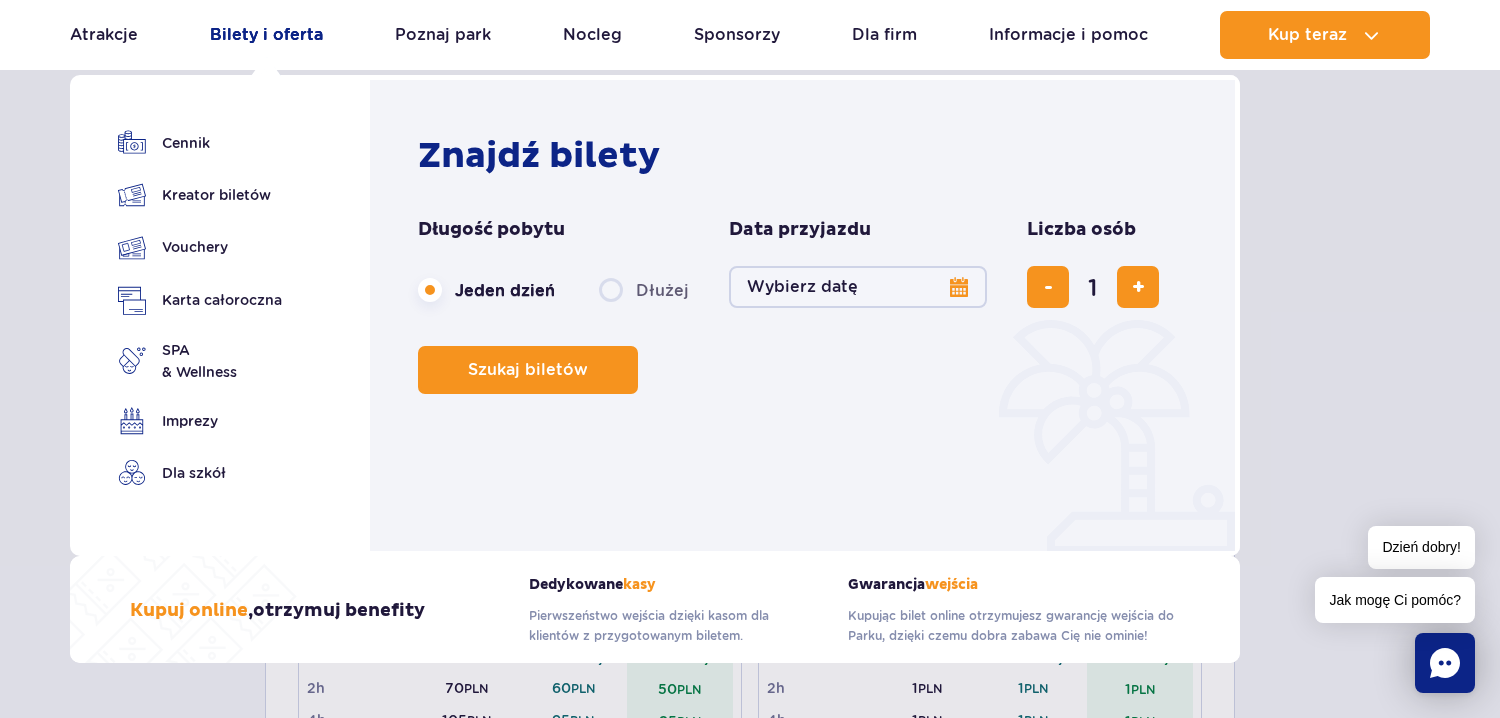 click on "Bilety i oferta" at bounding box center [266, 35] 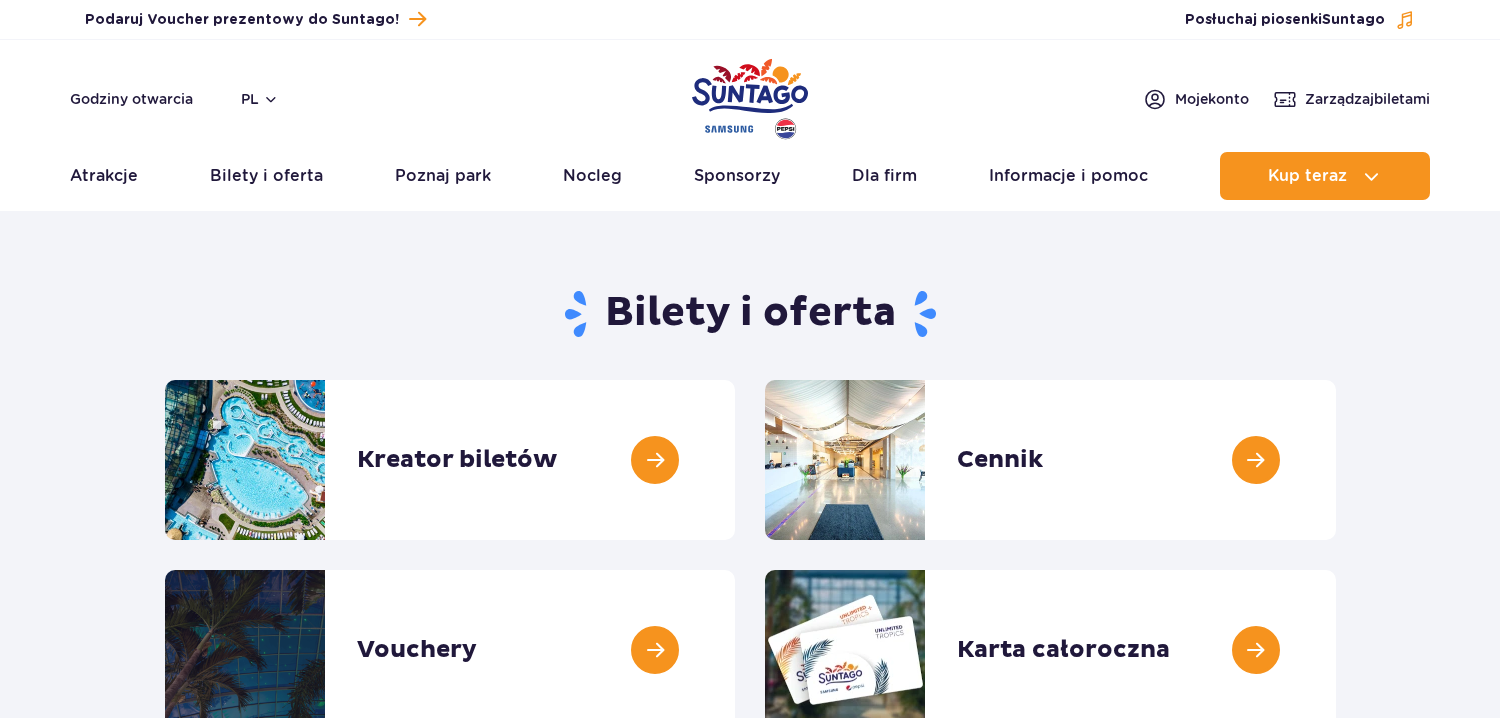 scroll, scrollTop: 0, scrollLeft: 0, axis: both 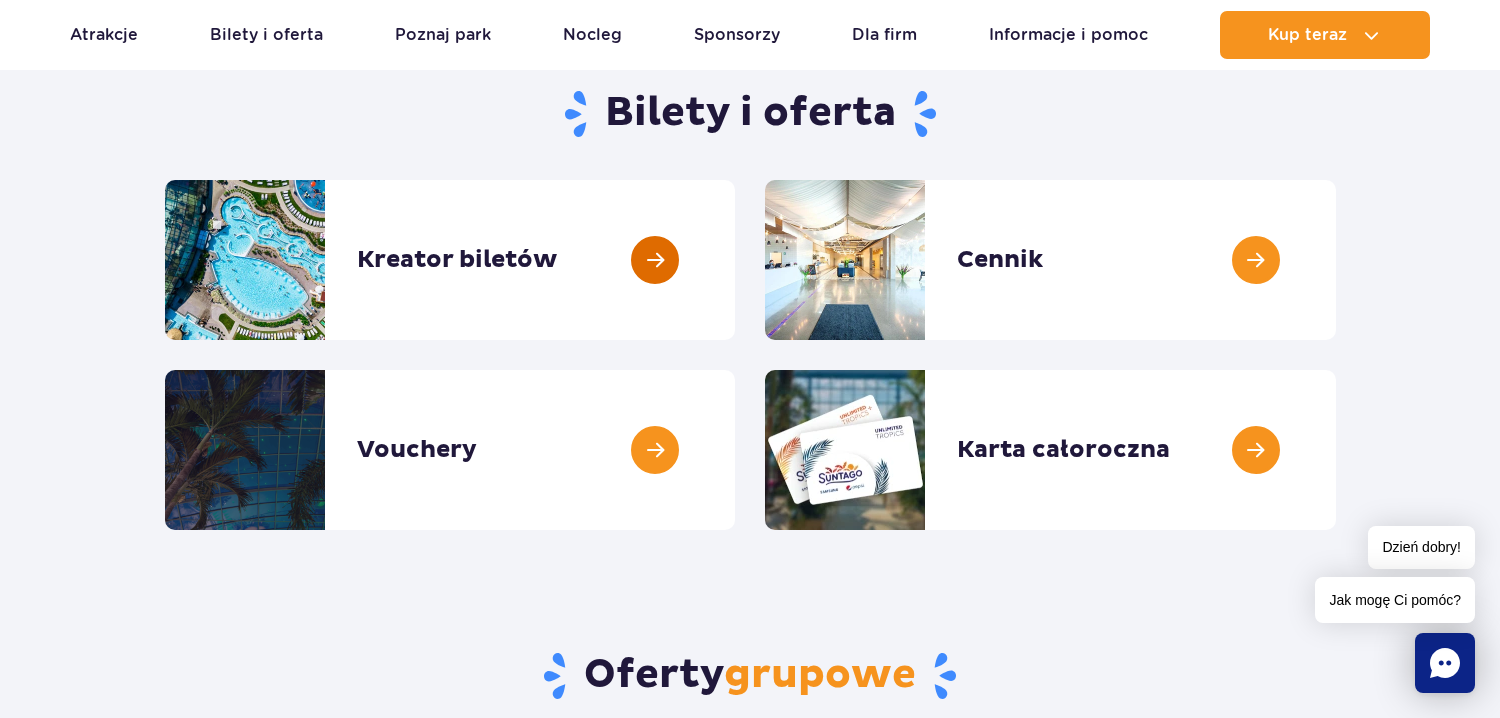 click at bounding box center [735, 260] 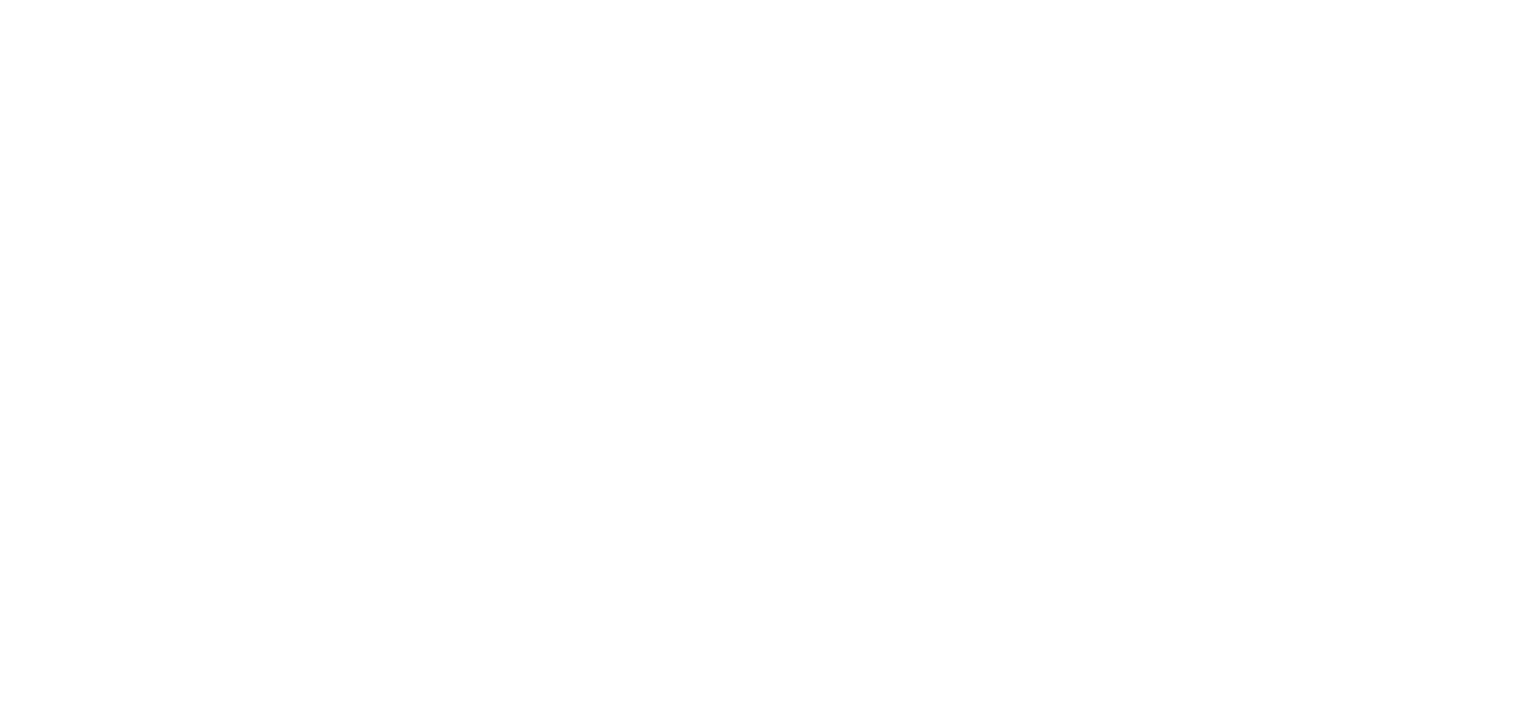 scroll, scrollTop: 0, scrollLeft: 0, axis: both 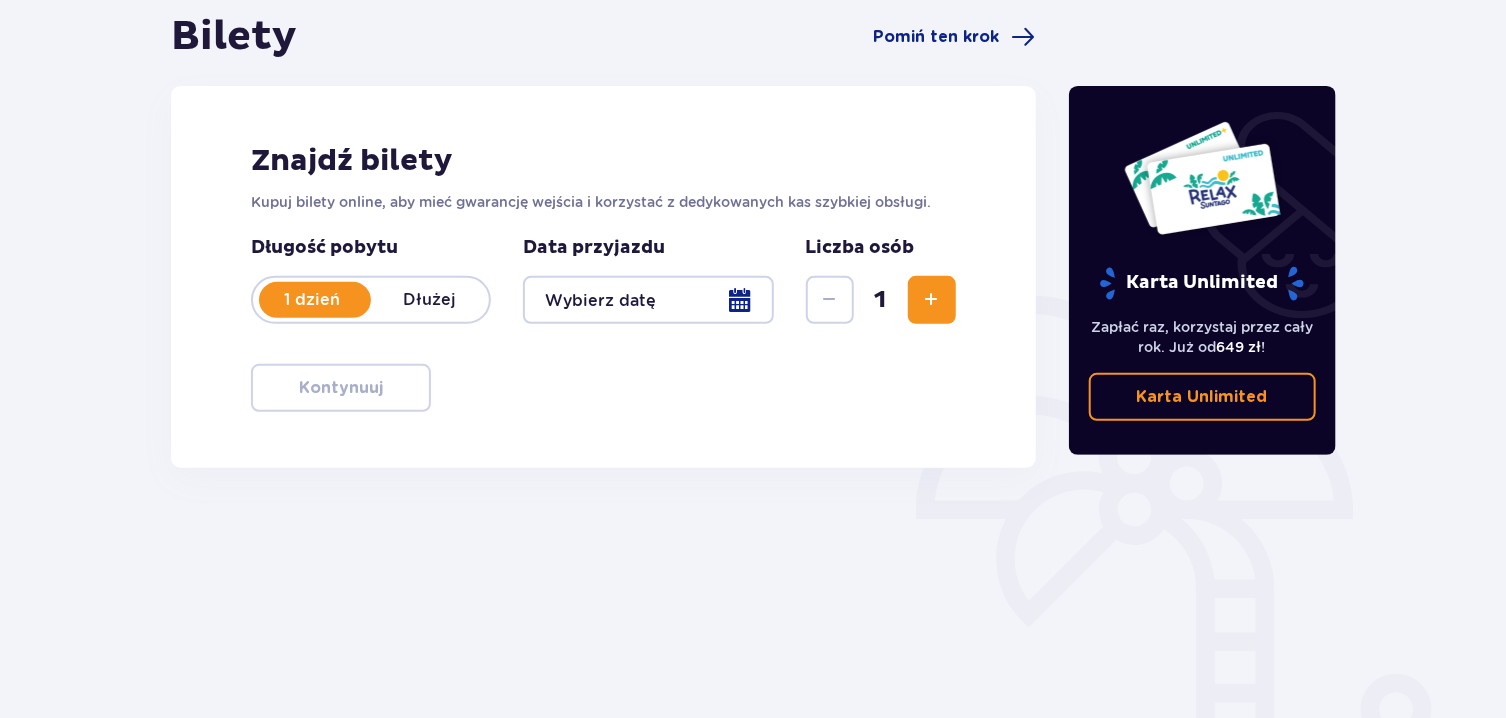 click at bounding box center (648, 300) 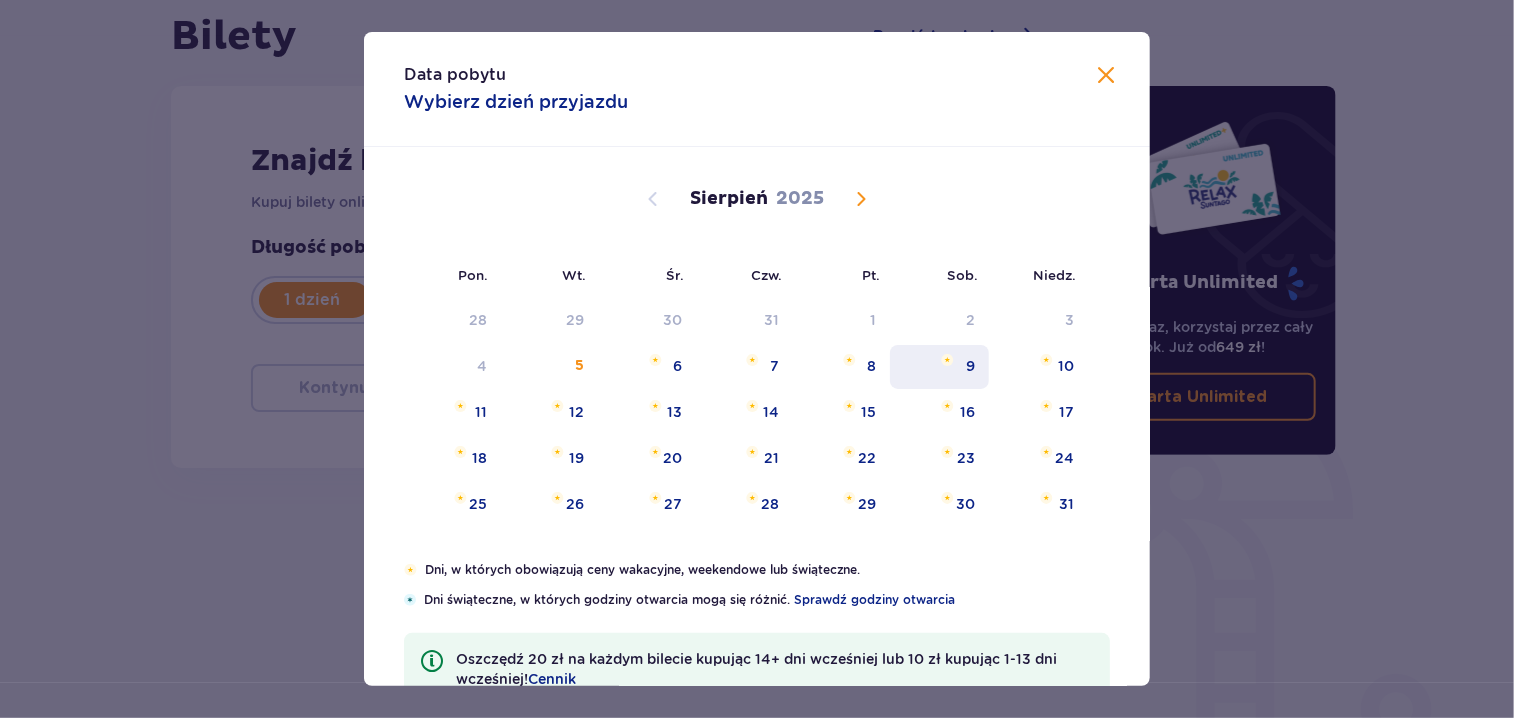 click on "9" at bounding box center [970, 366] 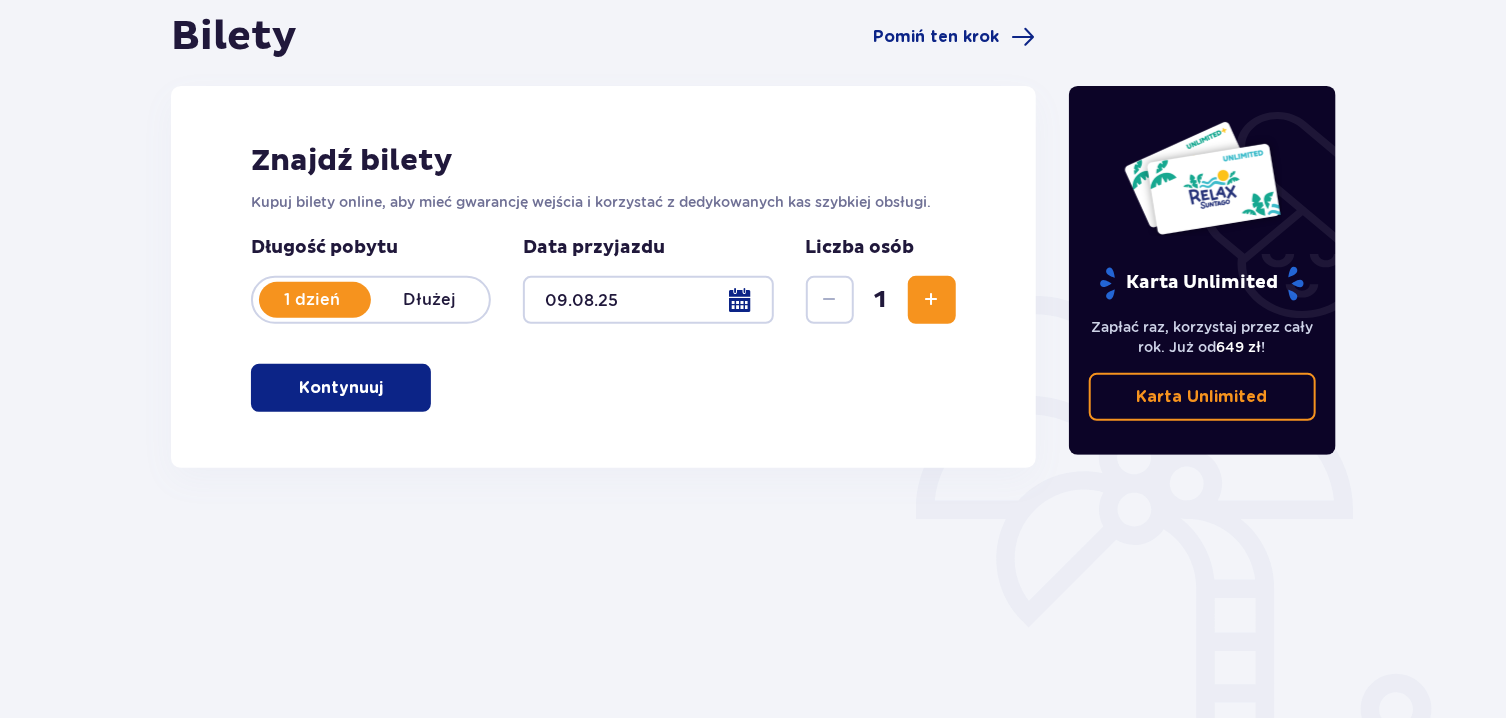 click at bounding box center (932, 300) 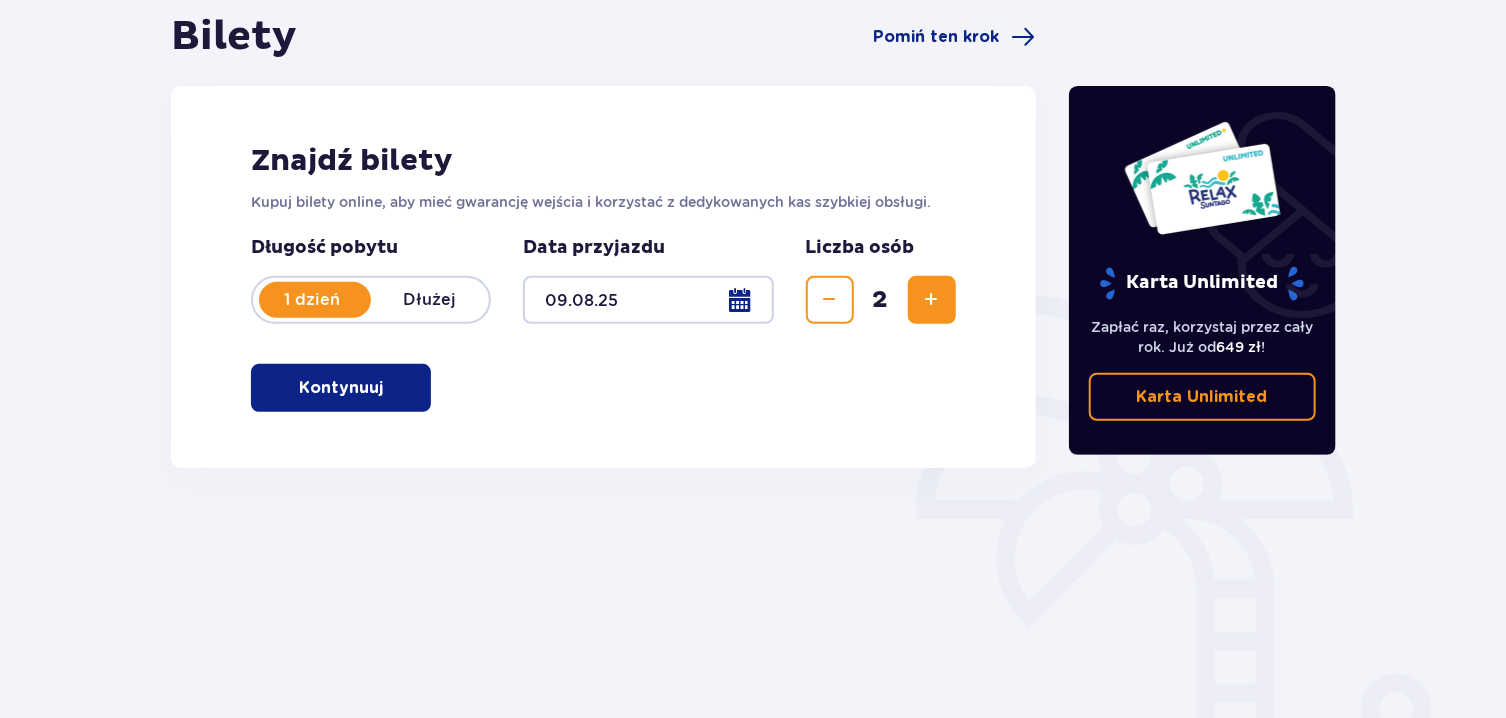 click at bounding box center [932, 300] 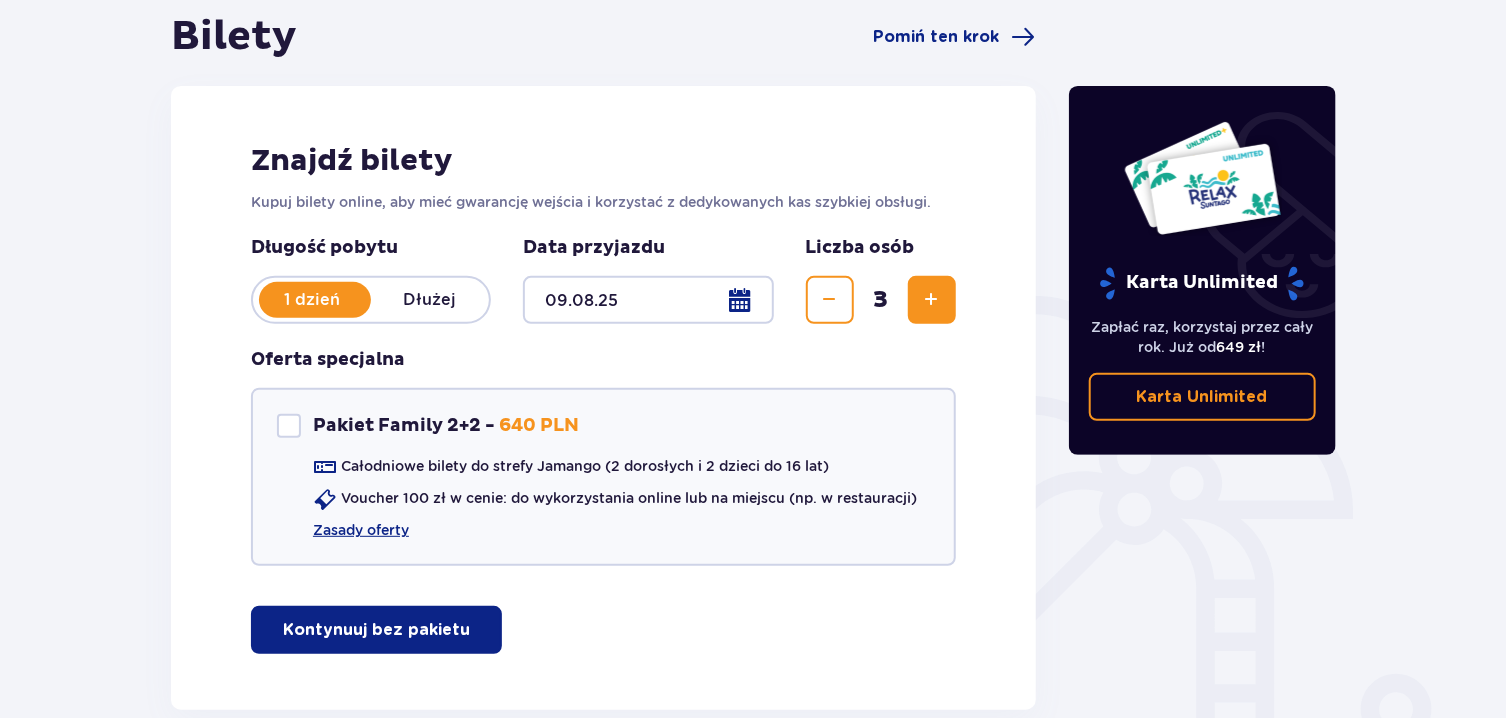 click at bounding box center (932, 300) 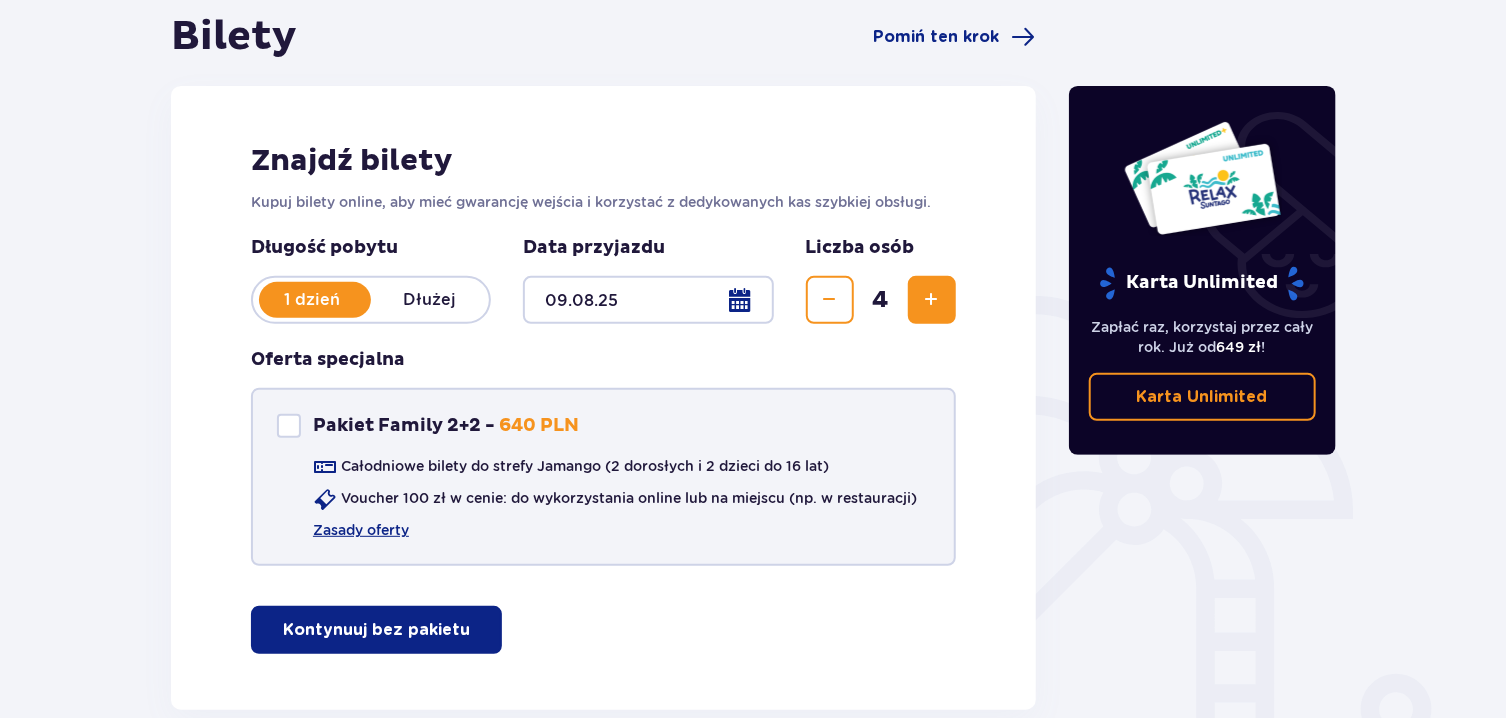 click at bounding box center [289, 426] 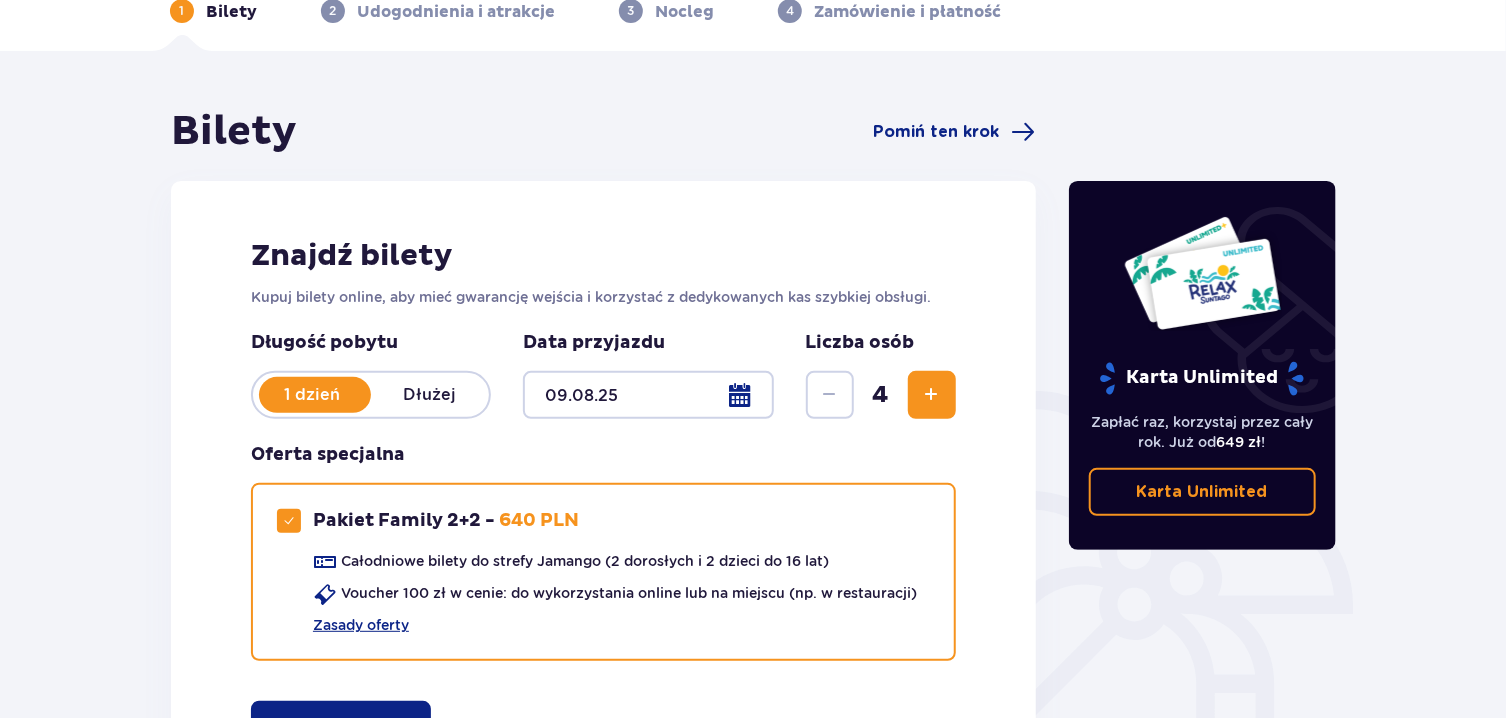 scroll, scrollTop: 0, scrollLeft: 0, axis: both 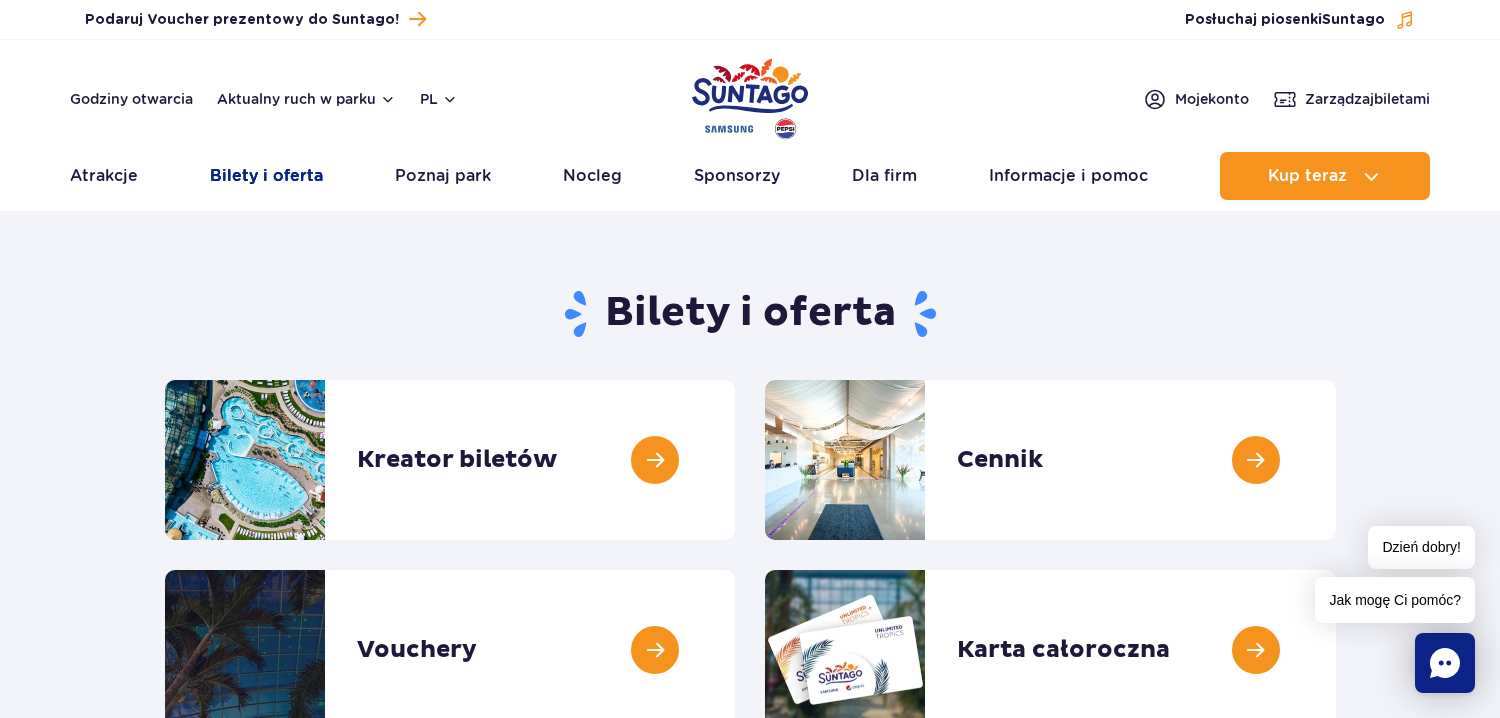 click on "Bilety i oferta" at bounding box center [266, 176] 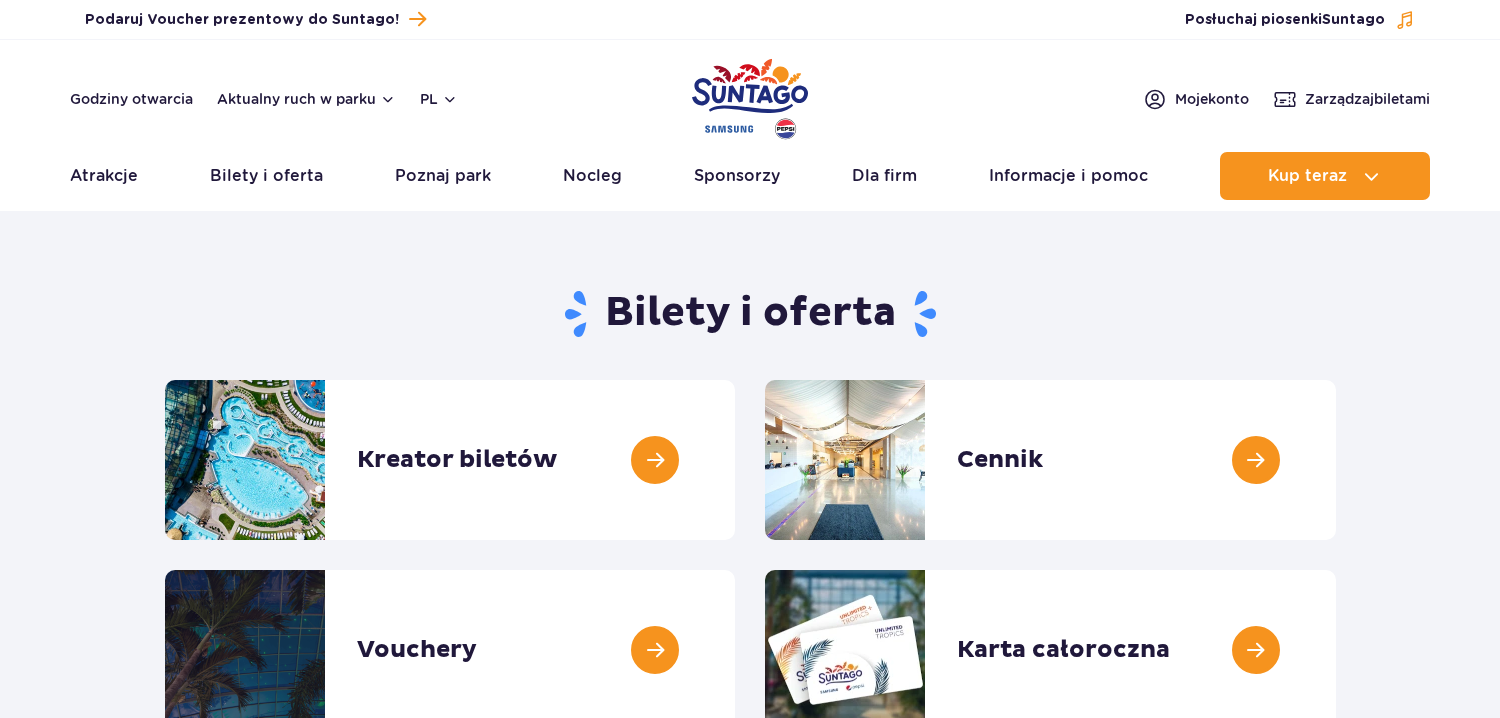 scroll, scrollTop: 0, scrollLeft: 0, axis: both 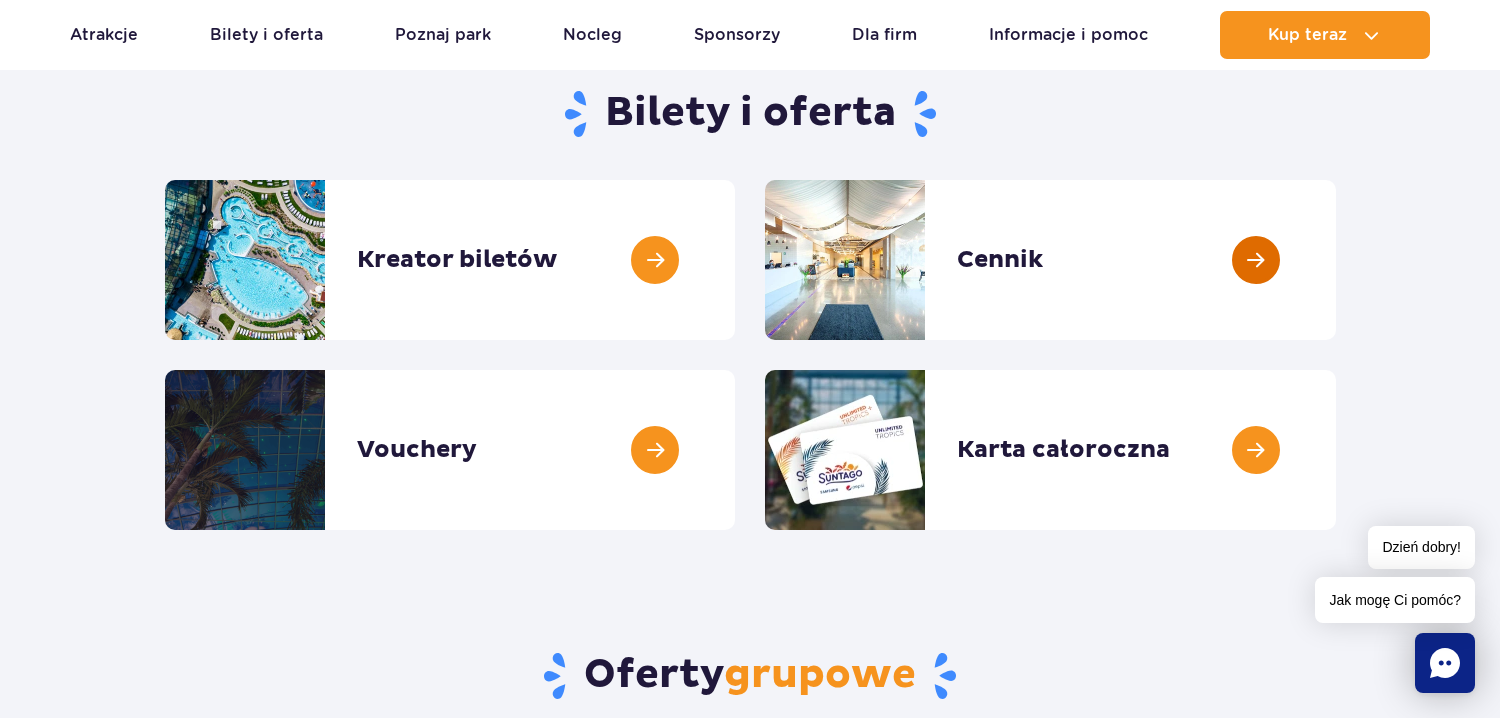 click at bounding box center (1336, 260) 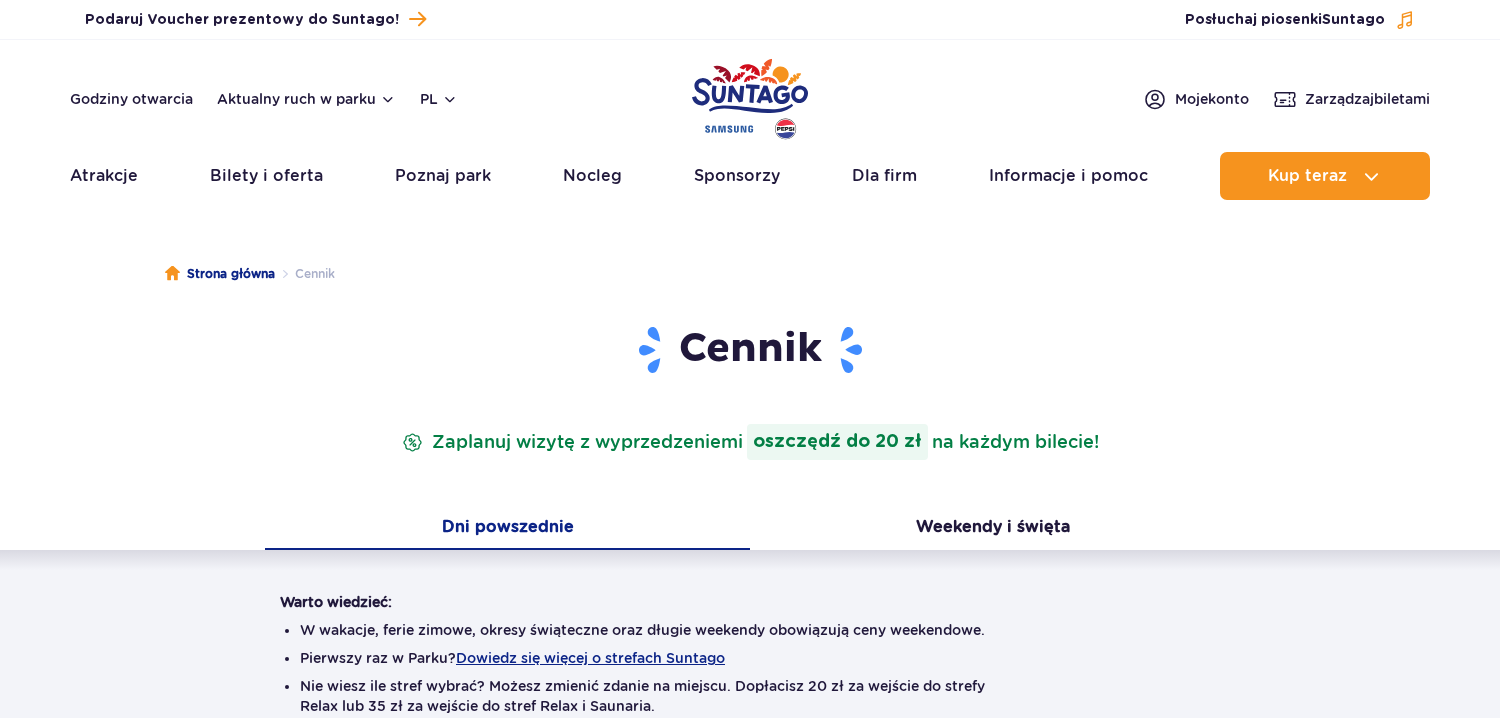 scroll, scrollTop: 0, scrollLeft: 0, axis: both 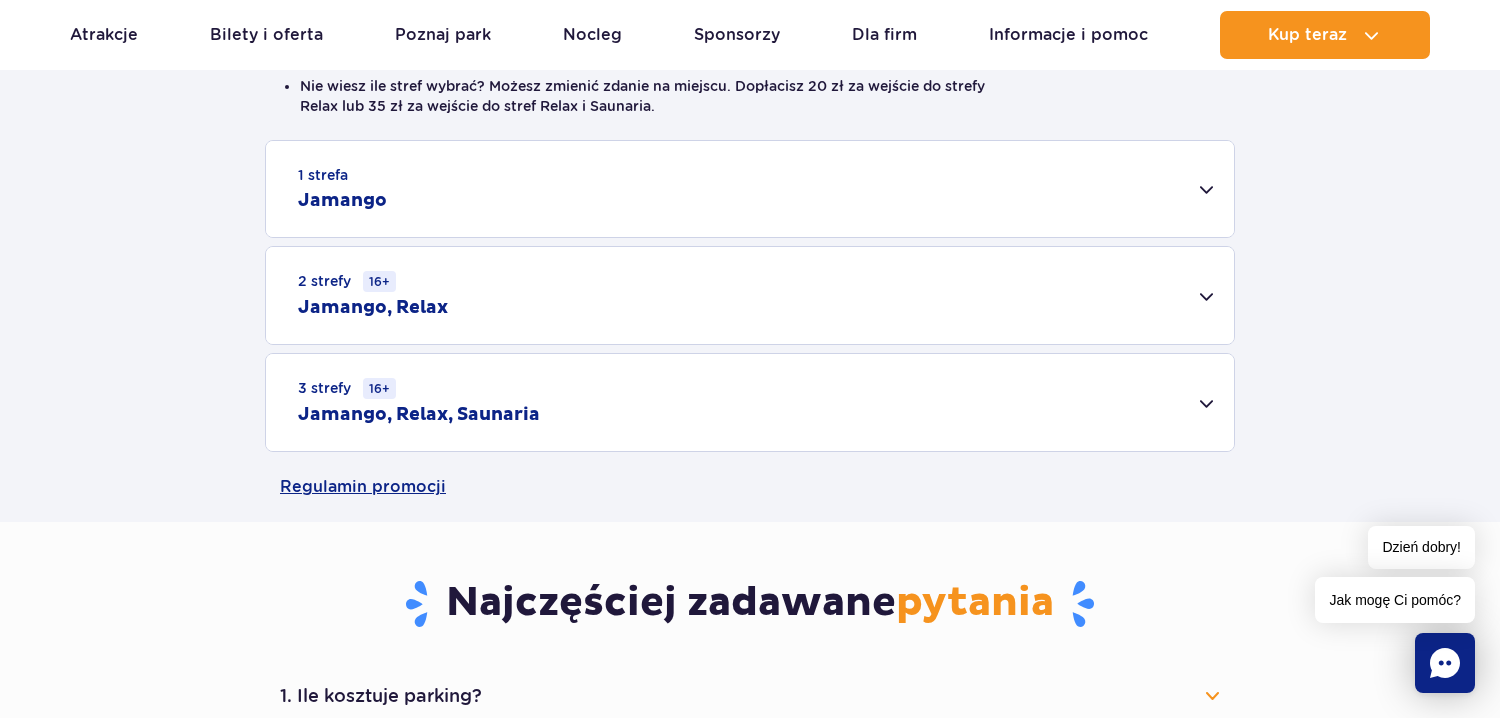 click on "1 strefa
Jamango" at bounding box center (750, 189) 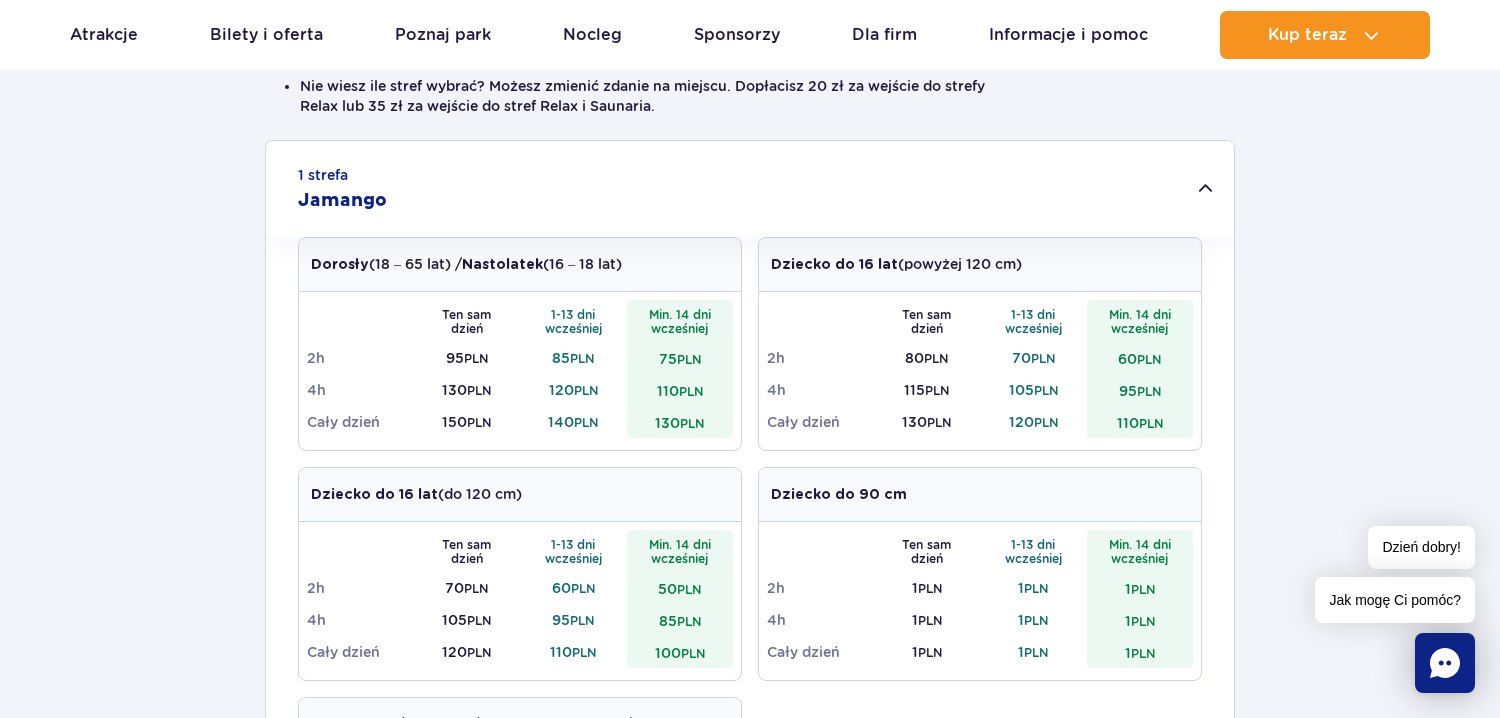 click on "85  PLN" at bounding box center (573, 358) 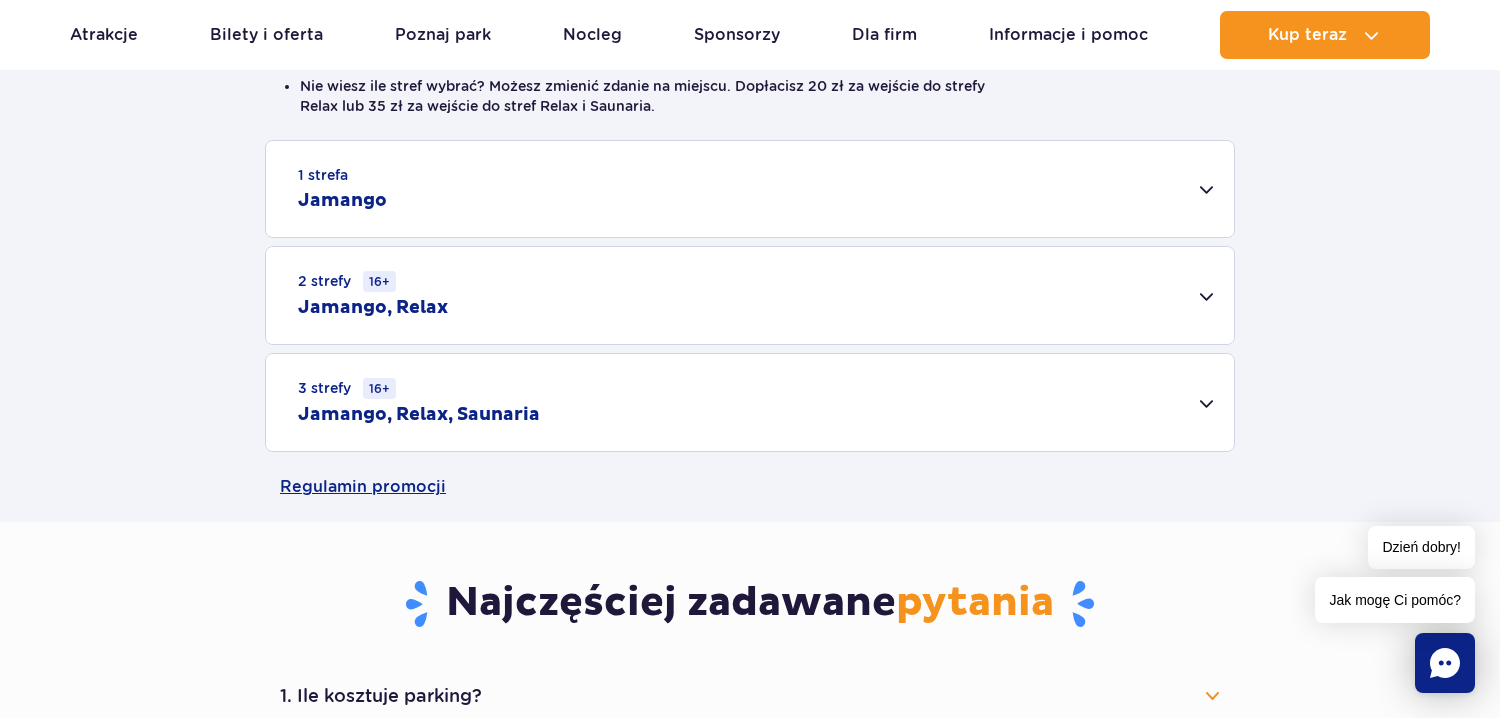 click on "1 strefa
Jamango" at bounding box center (750, 189) 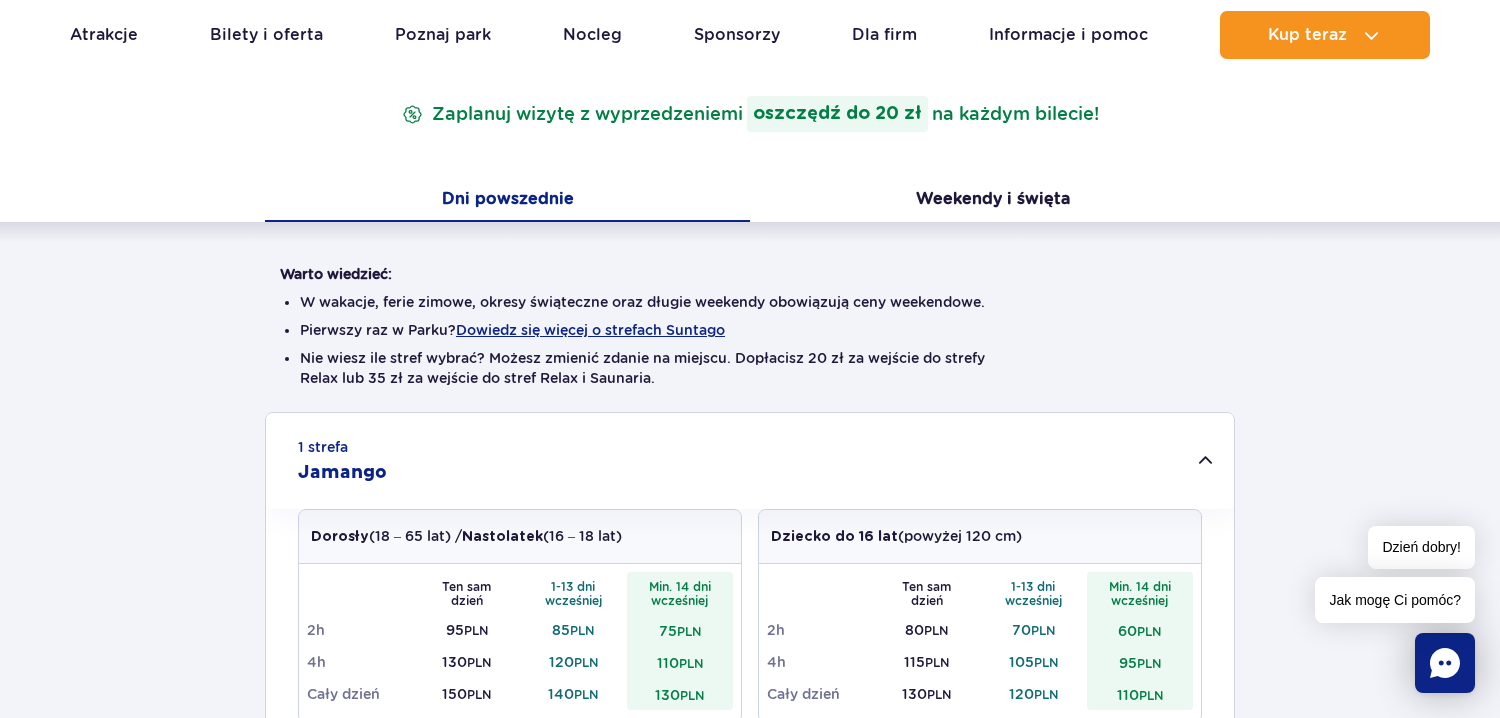 scroll, scrollTop: 100, scrollLeft: 0, axis: vertical 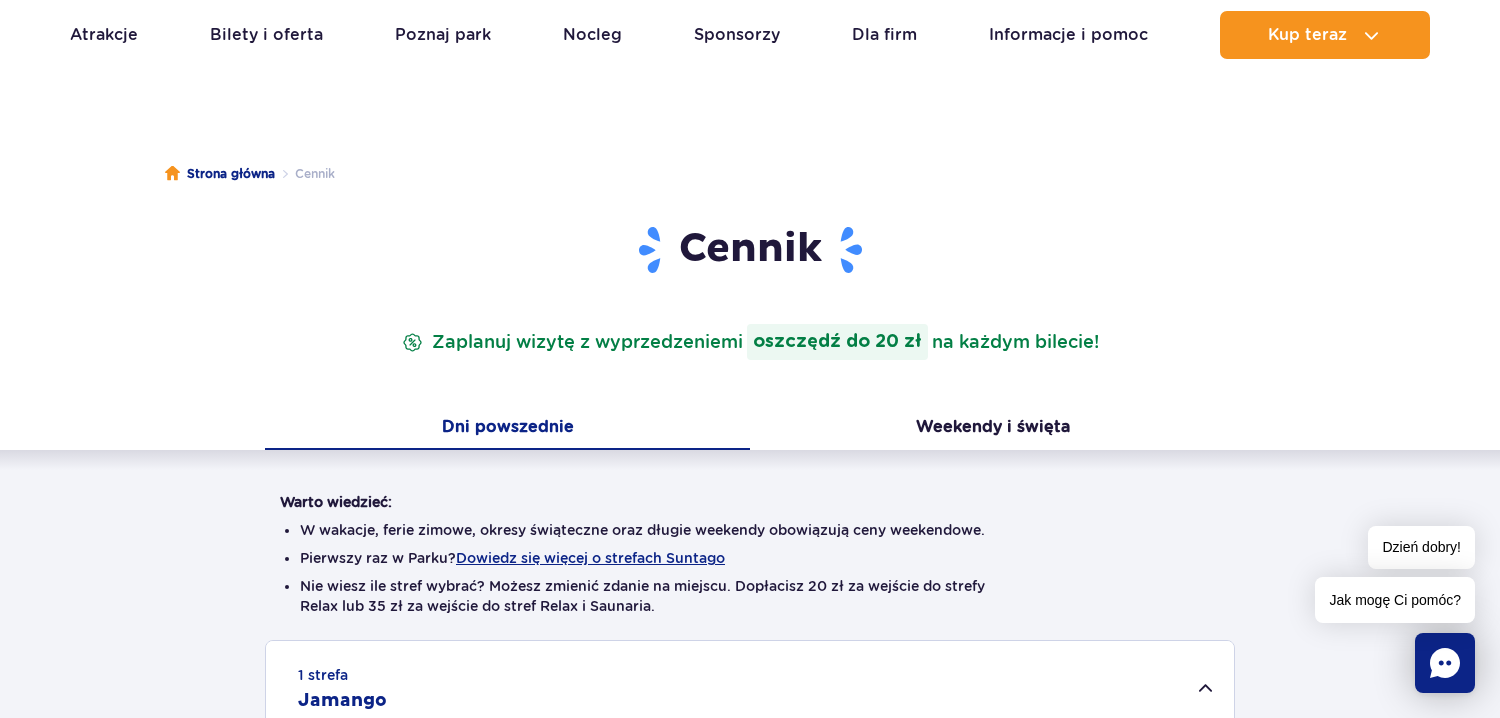 drag, startPoint x: 363, startPoint y: 35, endPoint x: 386, endPoint y: 35, distance: 23 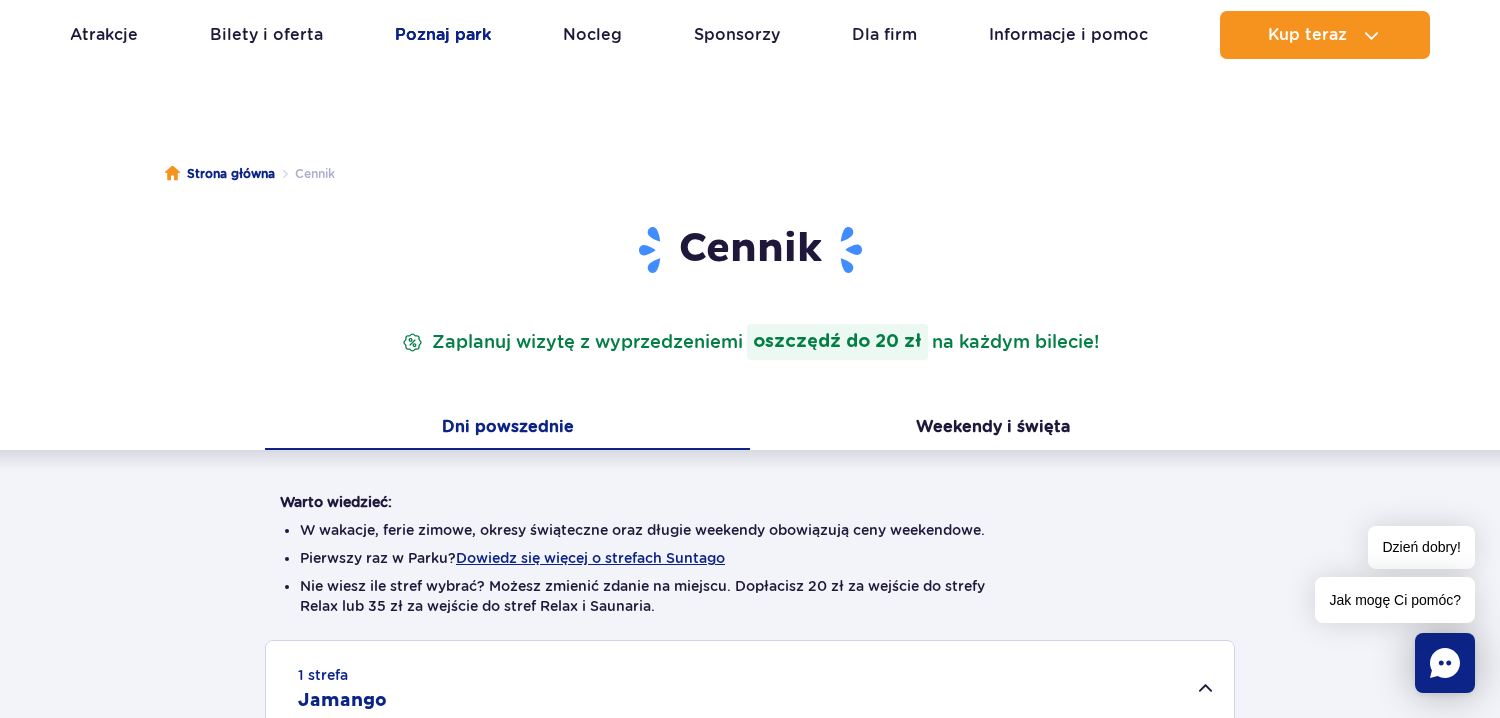 click on "Poznaj park" at bounding box center (443, 35) 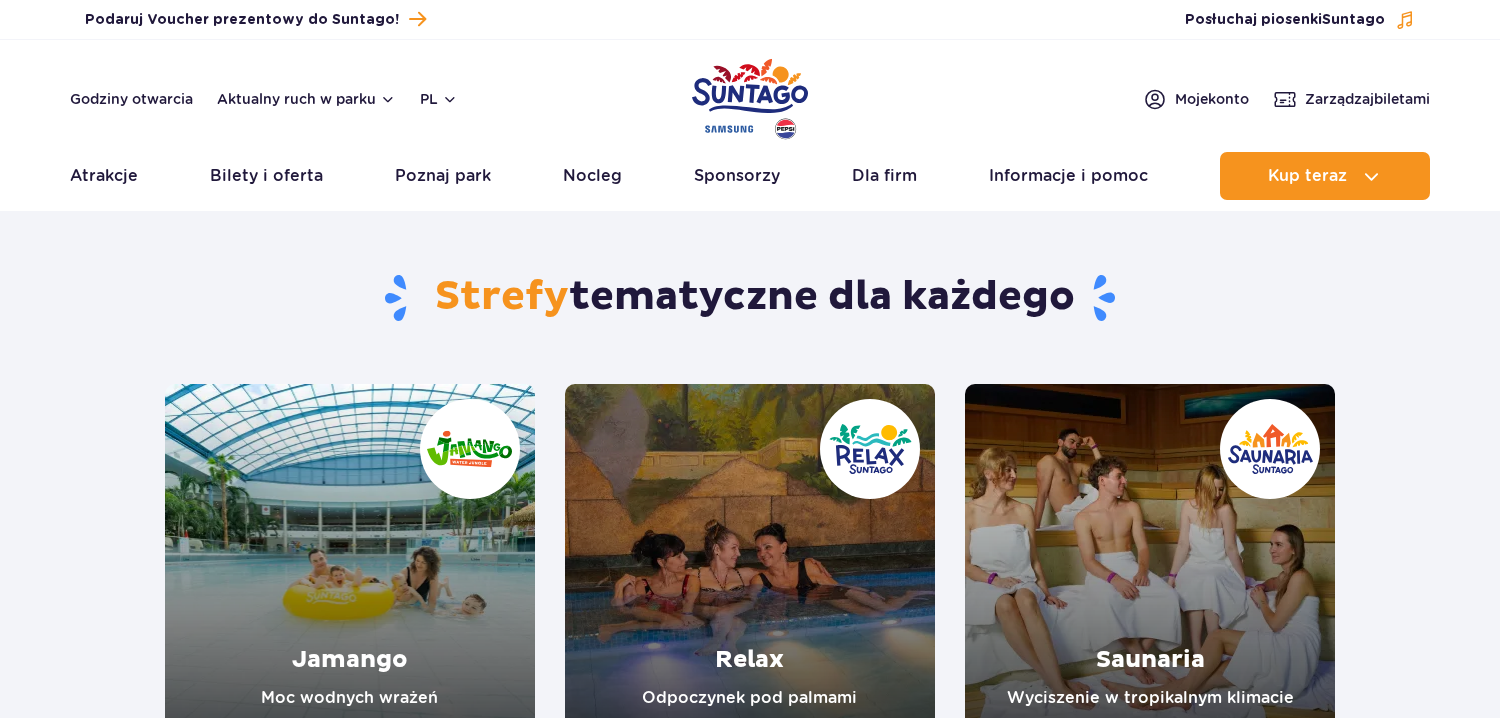 scroll, scrollTop: 0, scrollLeft: 0, axis: both 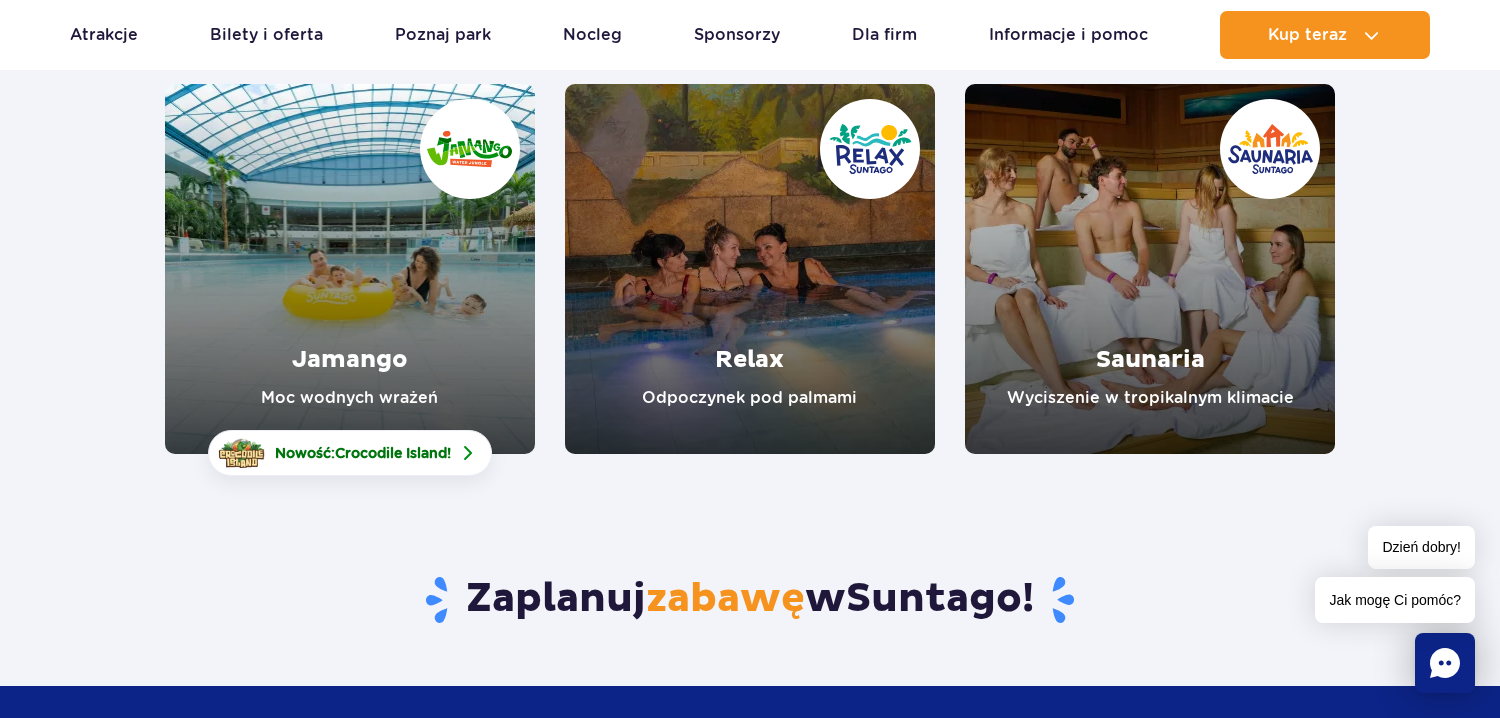 click at bounding box center (350, 269) 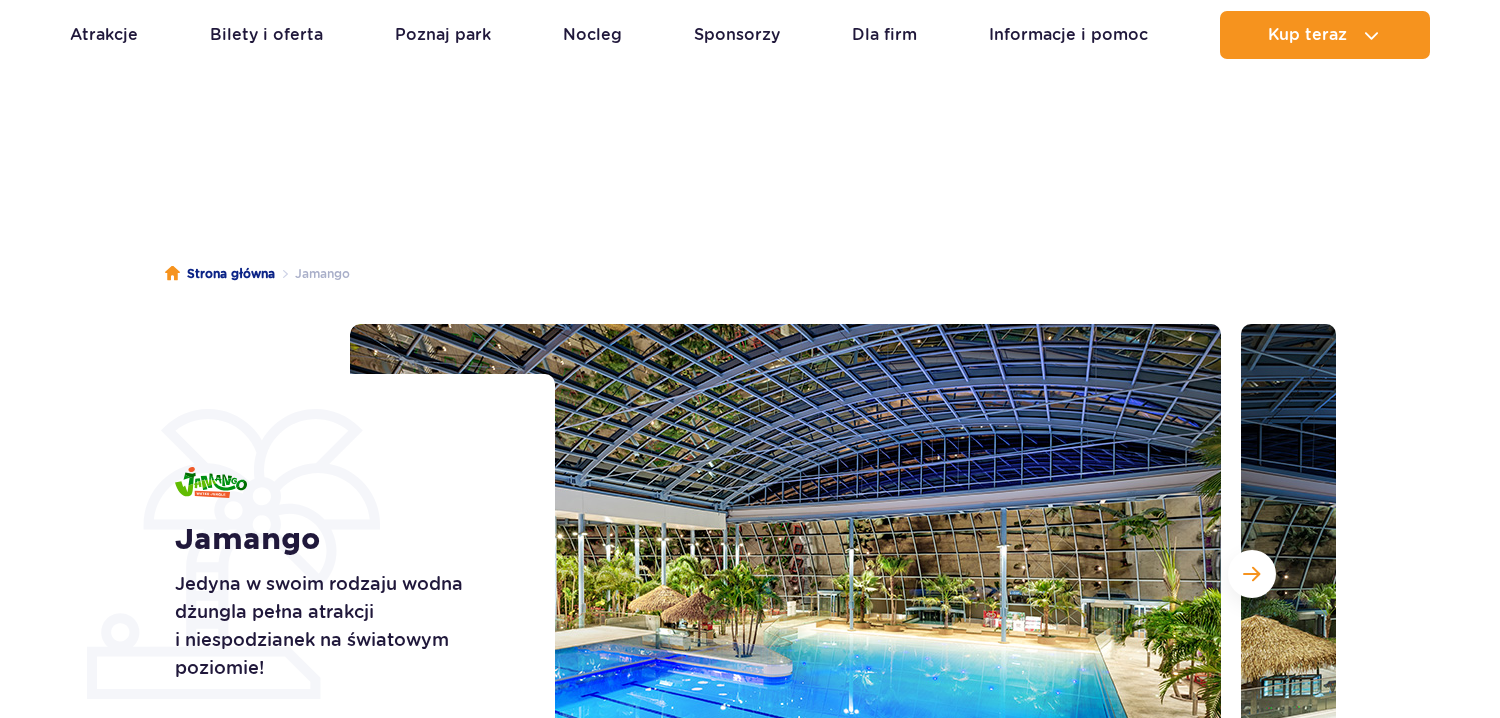 scroll, scrollTop: 300, scrollLeft: 0, axis: vertical 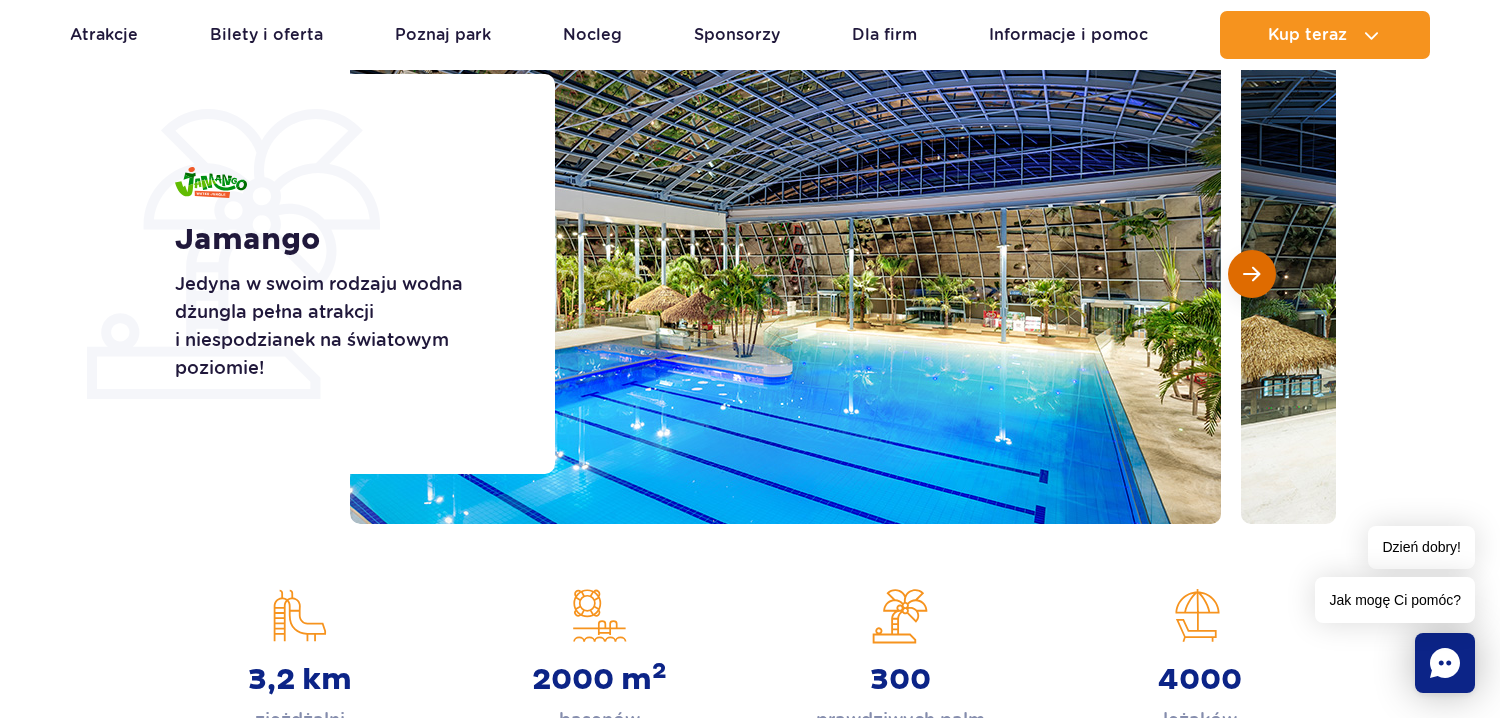 click at bounding box center [1252, 274] 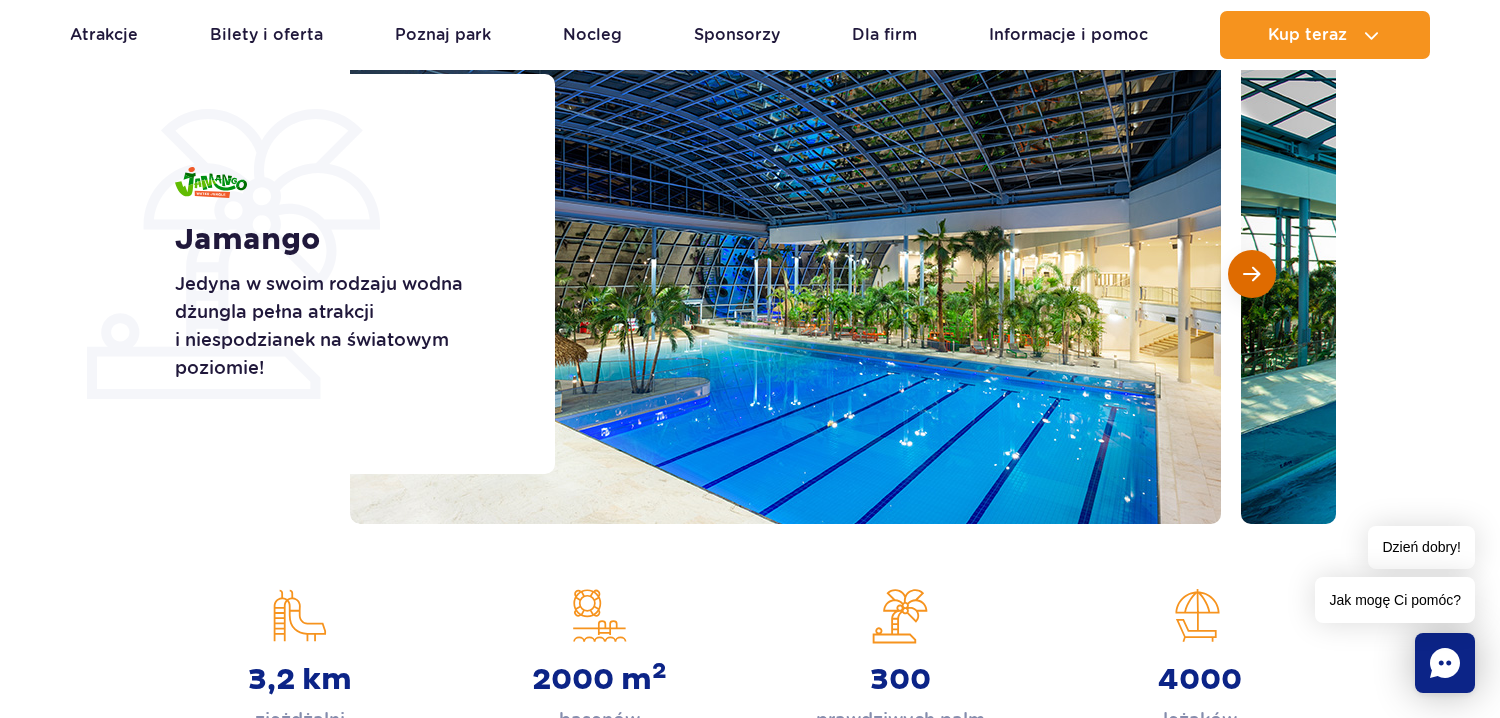 click at bounding box center [1252, 274] 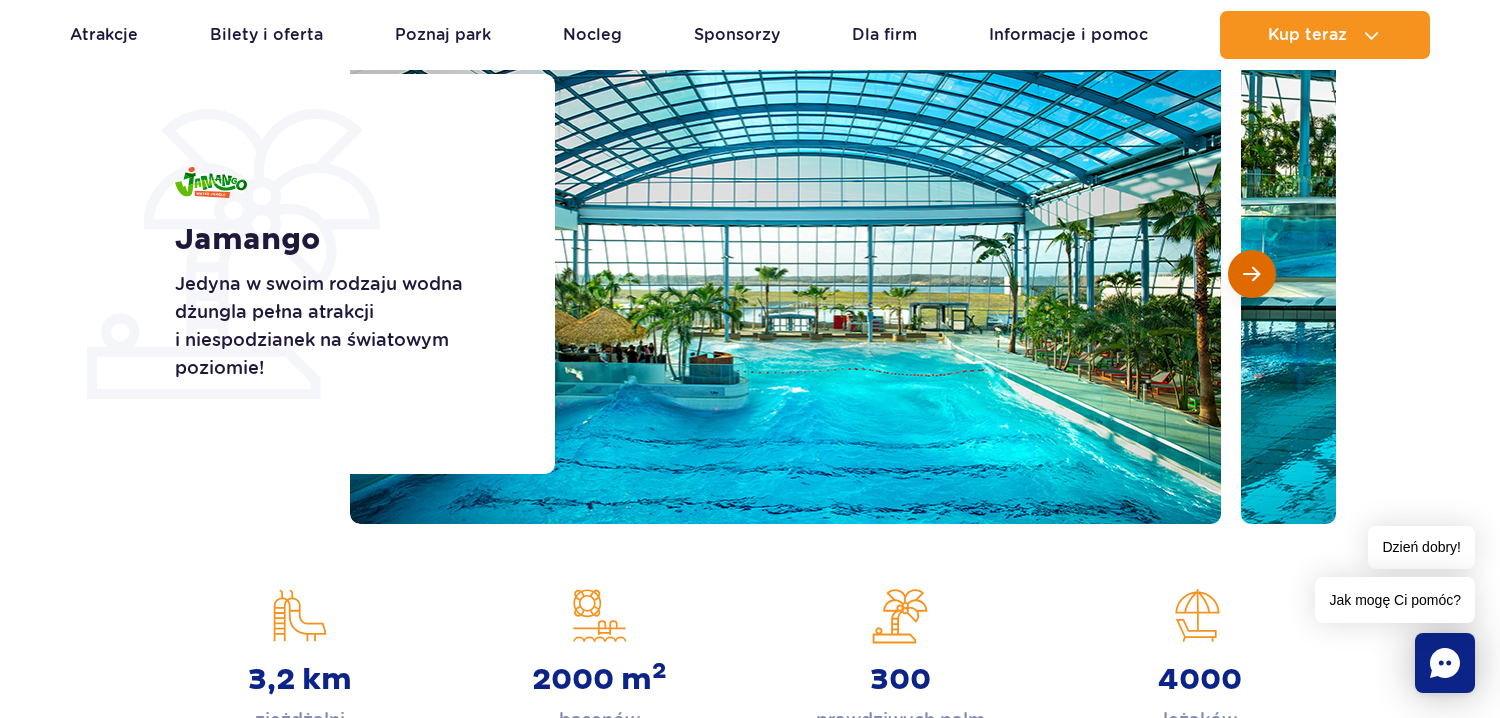 click at bounding box center (1252, 274) 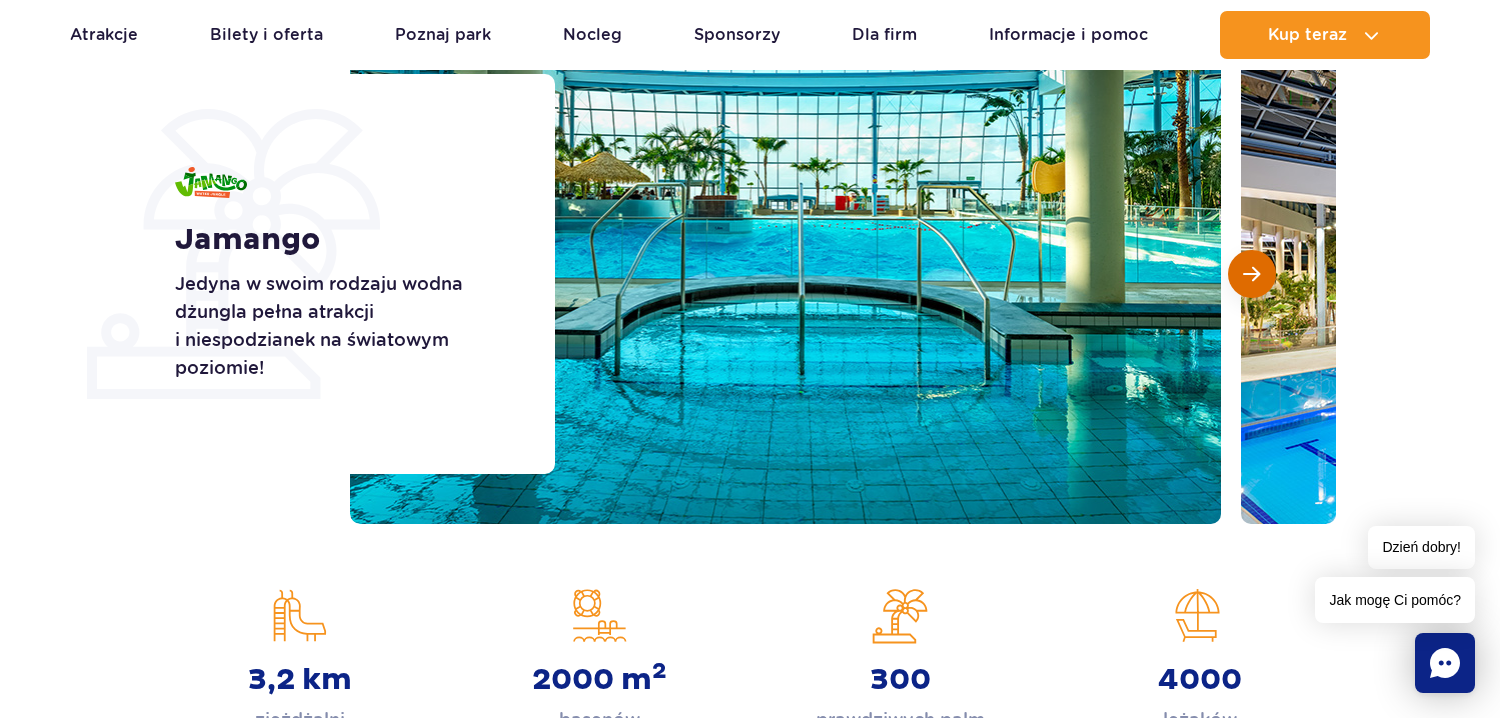 click at bounding box center (1252, 274) 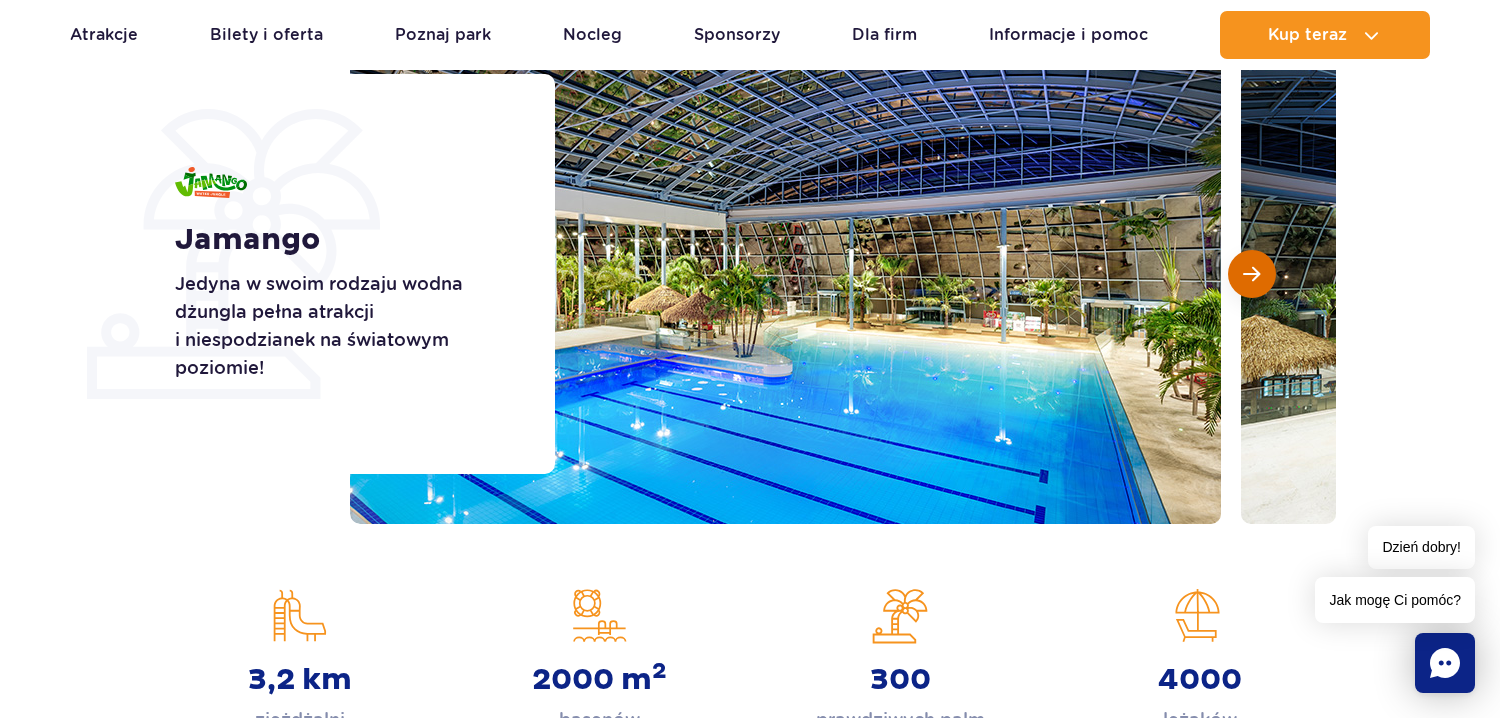 click at bounding box center [1252, 274] 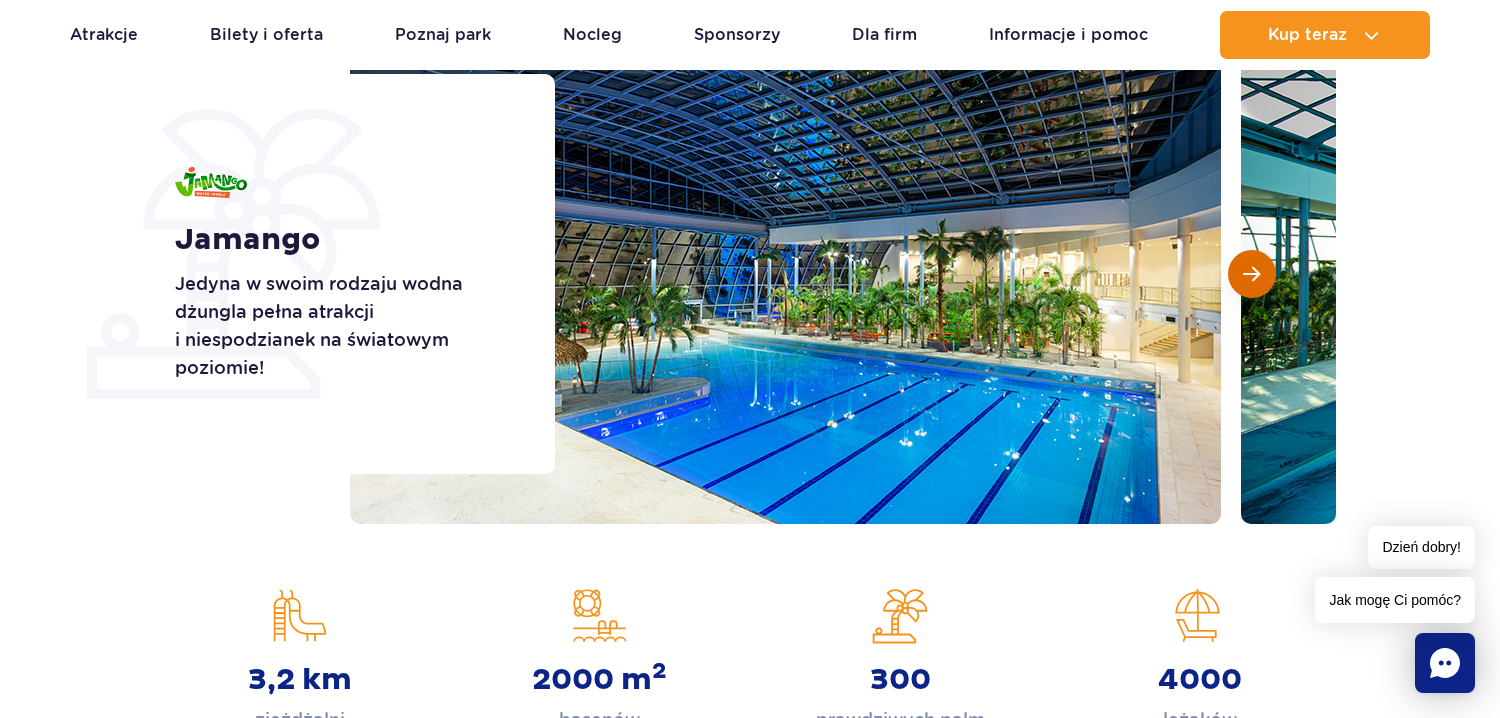 click at bounding box center [1252, 274] 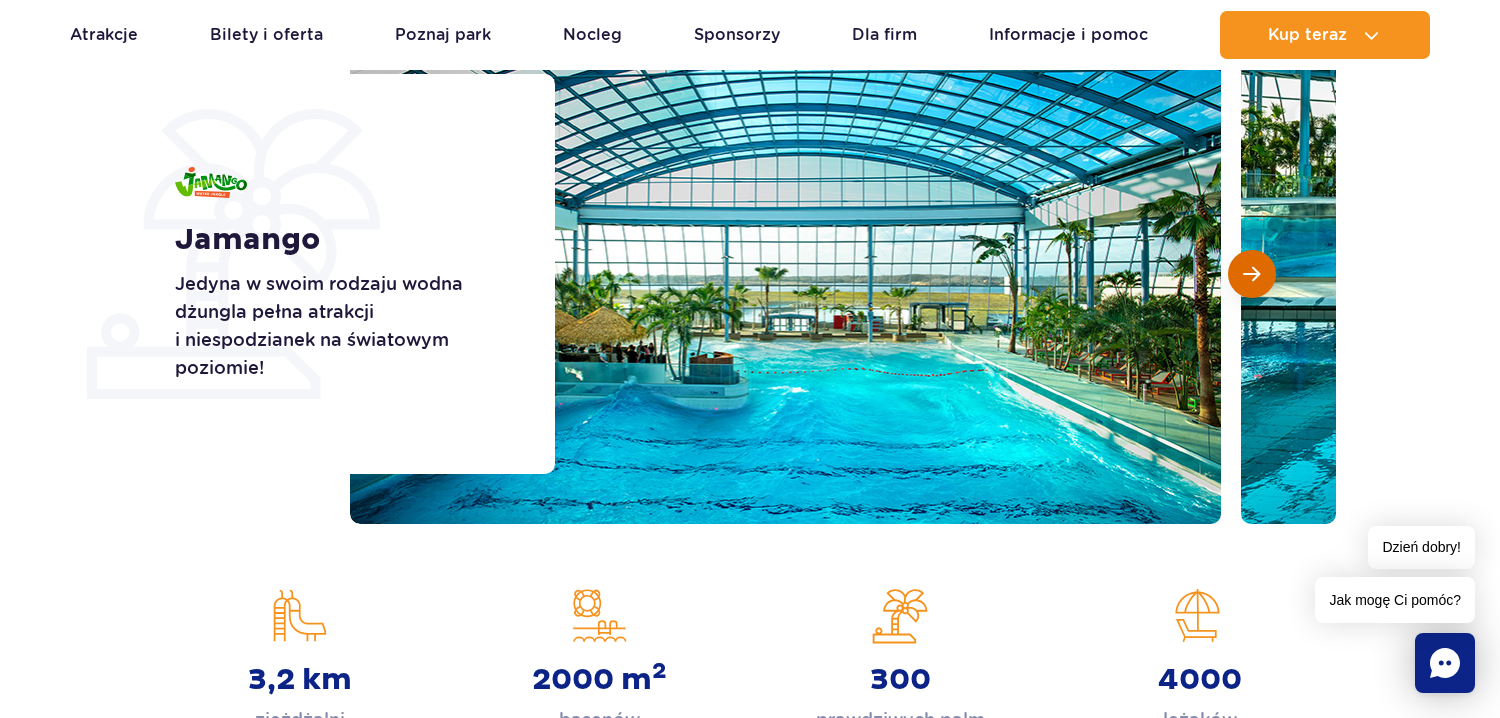 click at bounding box center (1252, 274) 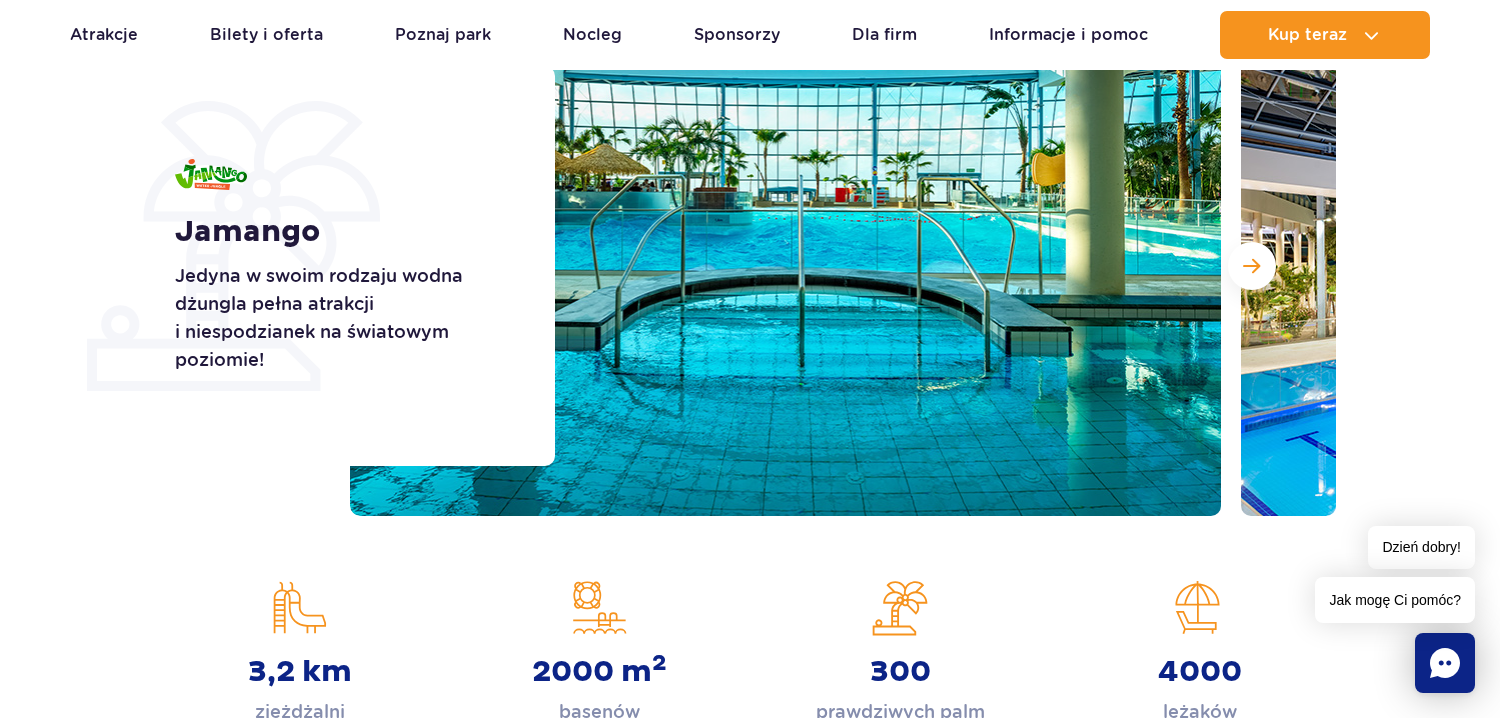 scroll, scrollTop: 300, scrollLeft: 0, axis: vertical 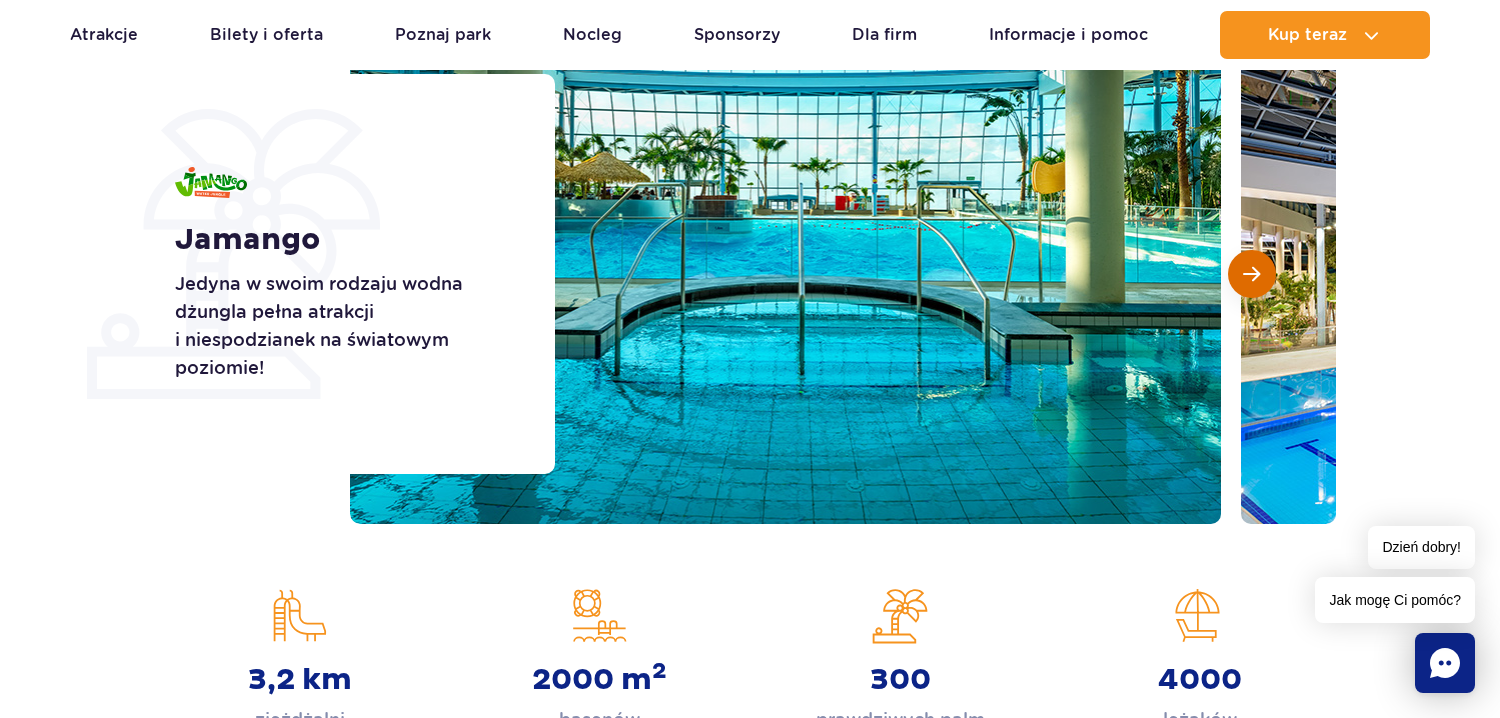 click at bounding box center [1251, 274] 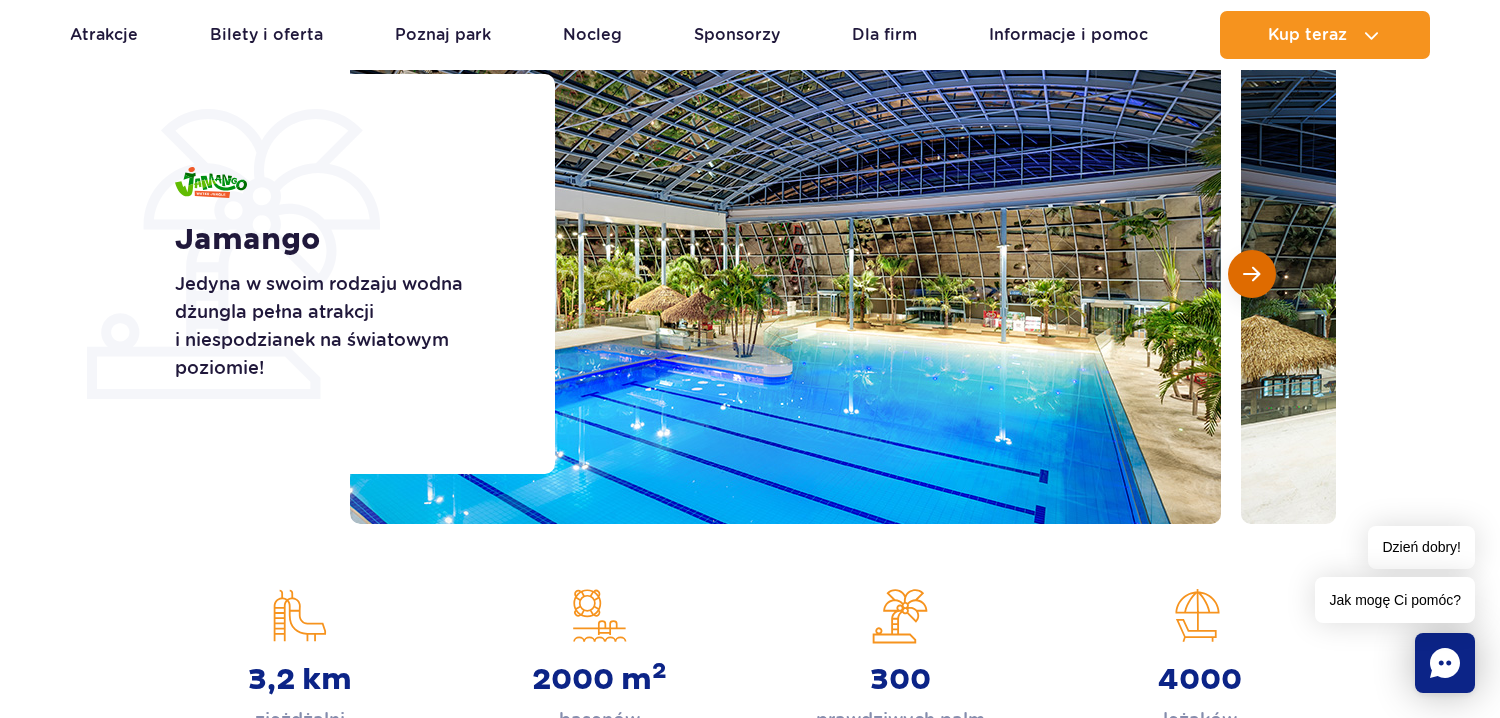 click at bounding box center [1251, 274] 